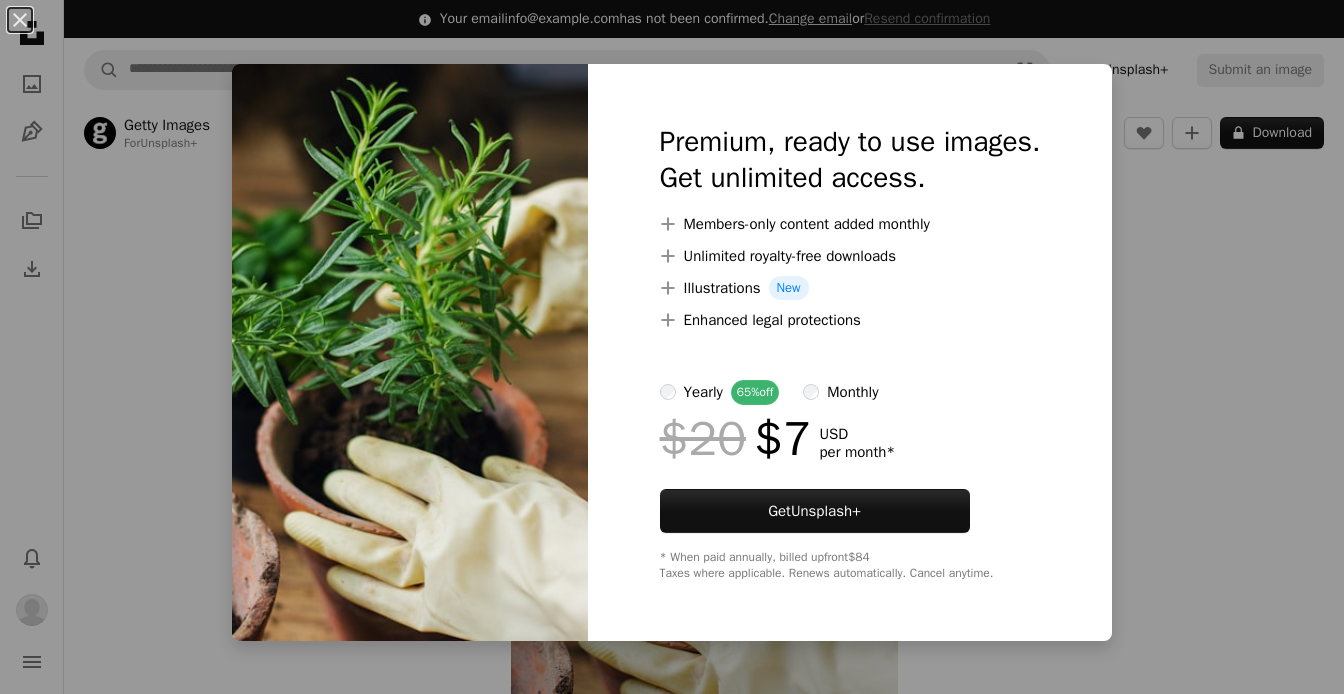scroll, scrollTop: 0, scrollLeft: 0, axis: both 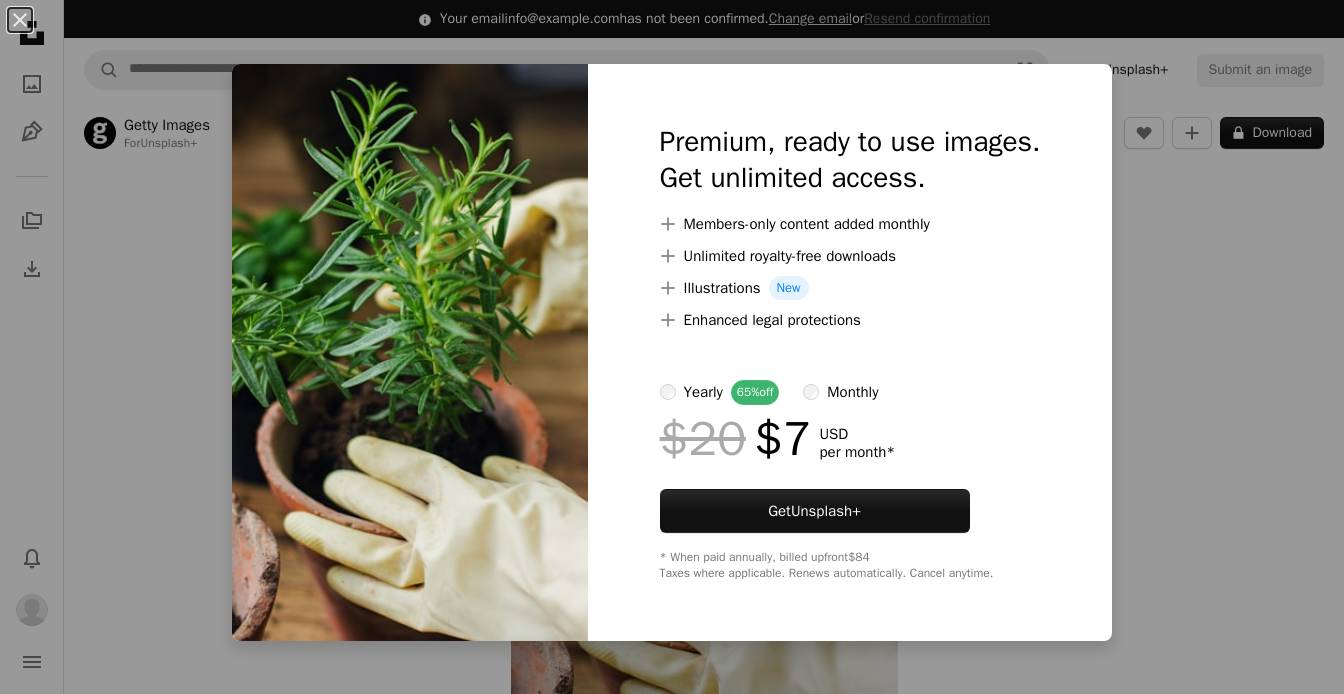 click on "An X shape Premium, ready to use images. Get unlimited access. A plus sign Members-only content added monthly A plus sign Unlimited royalty-free downloads A plus sign Illustrations  New A plus sign Enhanced legal protections yearly 65%  off monthly $20   $7 USD per month * Get  Unsplash+ * When paid annually, billed upfront  $84 Taxes where applicable. Renews automatically. Cancel anytime." at bounding box center [672, 347] 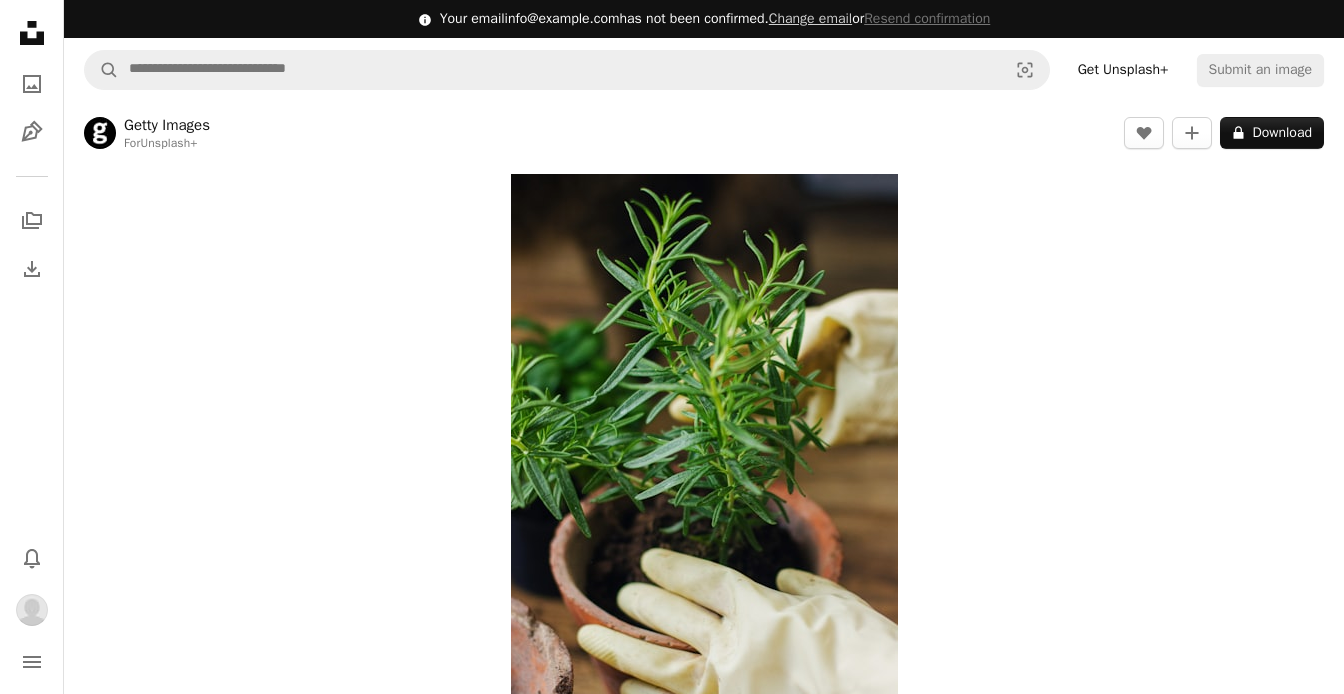 click on "Unsplash logo Unsplash Home" at bounding box center [32, 33] 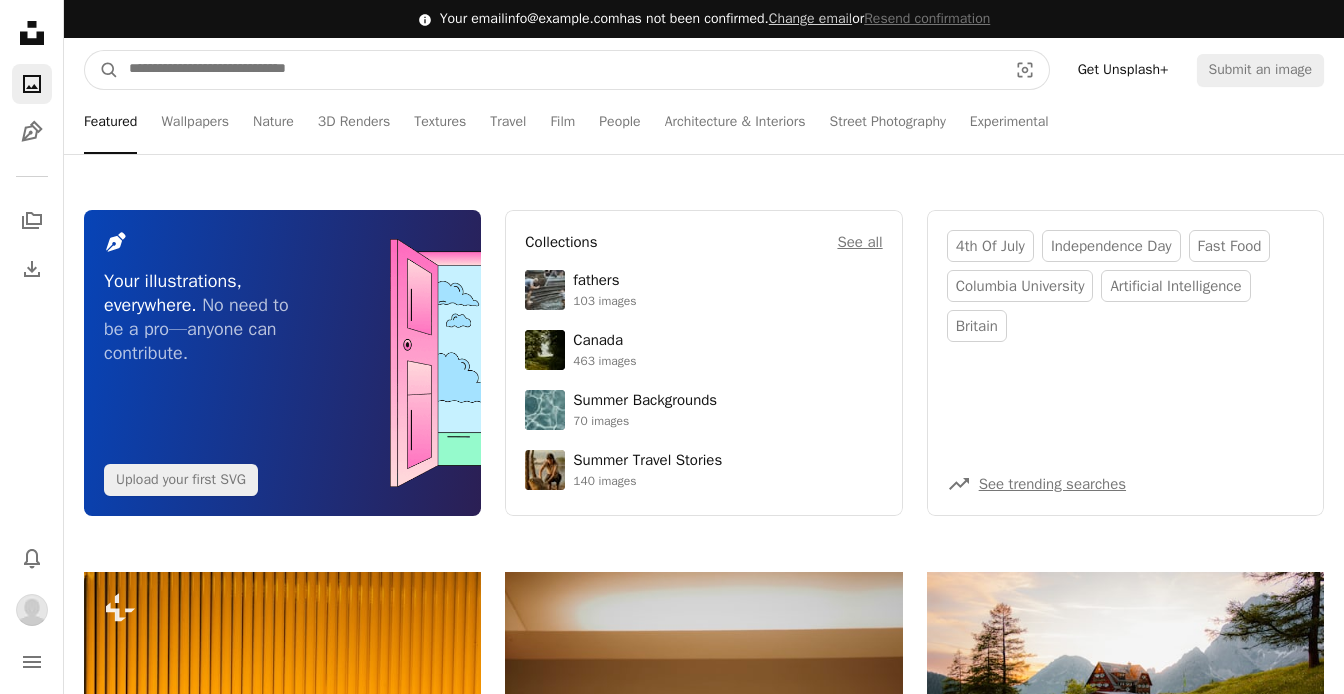 click at bounding box center (560, 70) 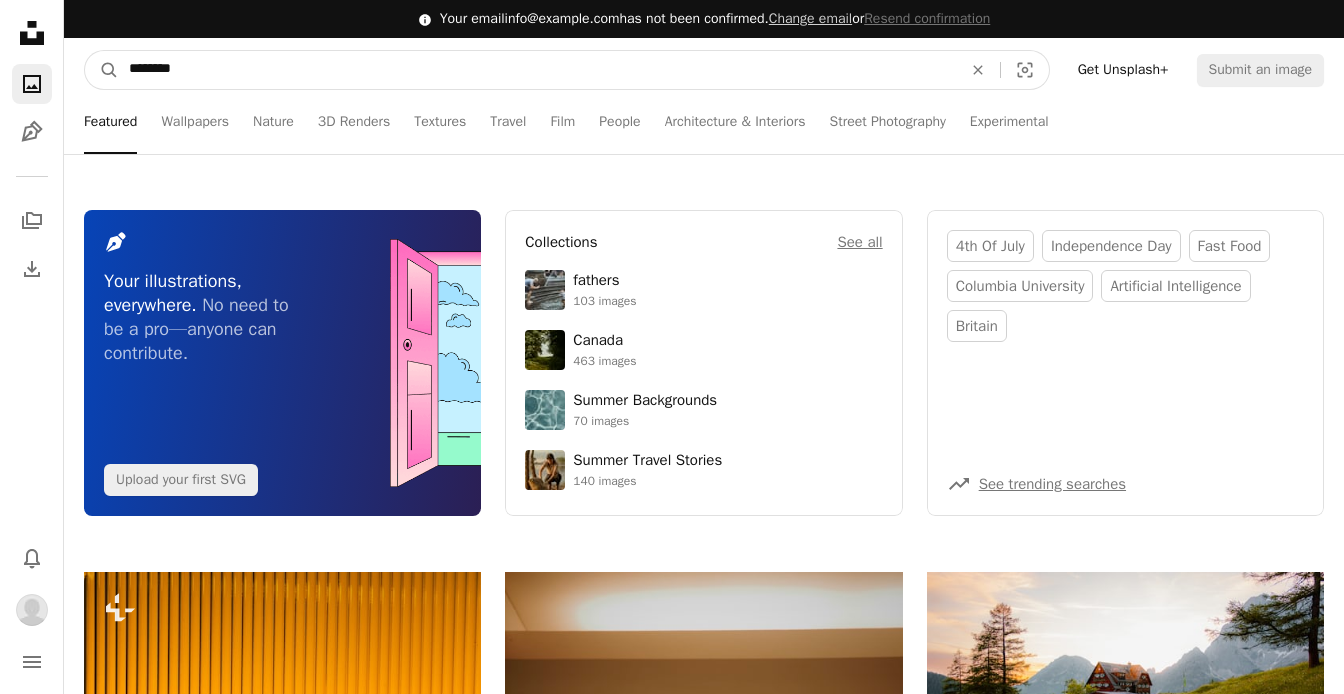 type on "********" 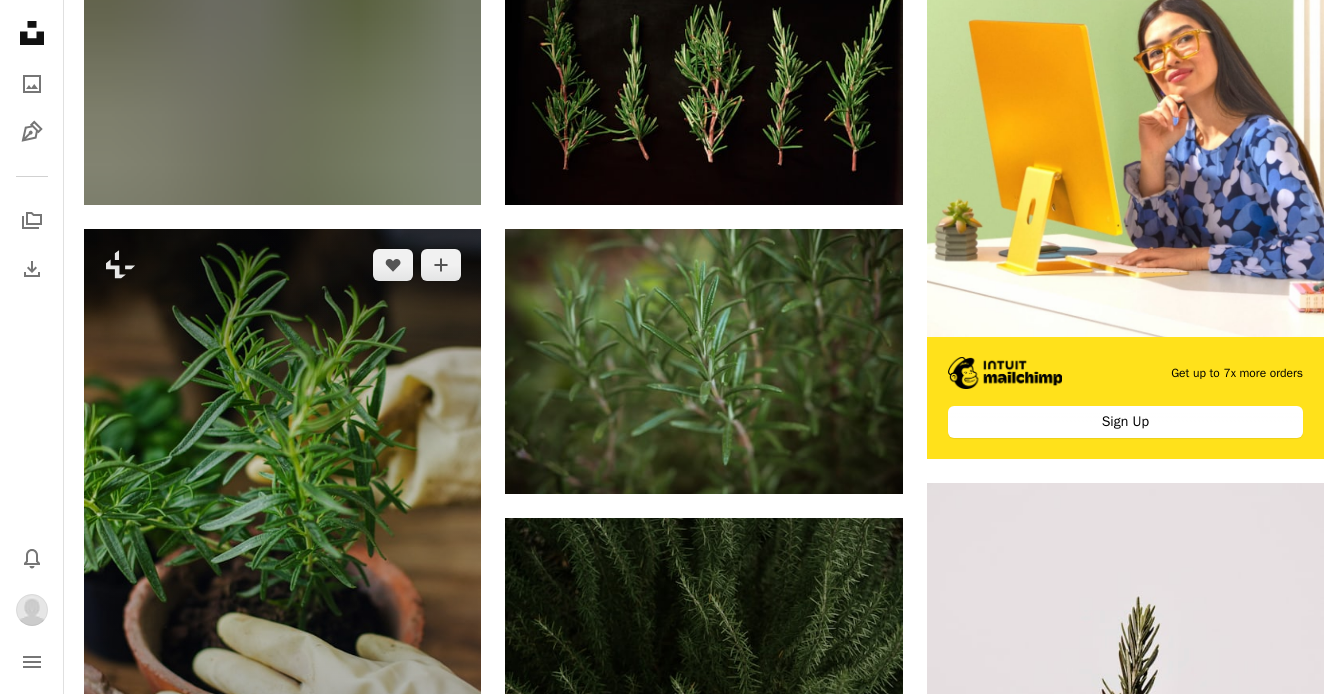 scroll, scrollTop: 595, scrollLeft: 0, axis: vertical 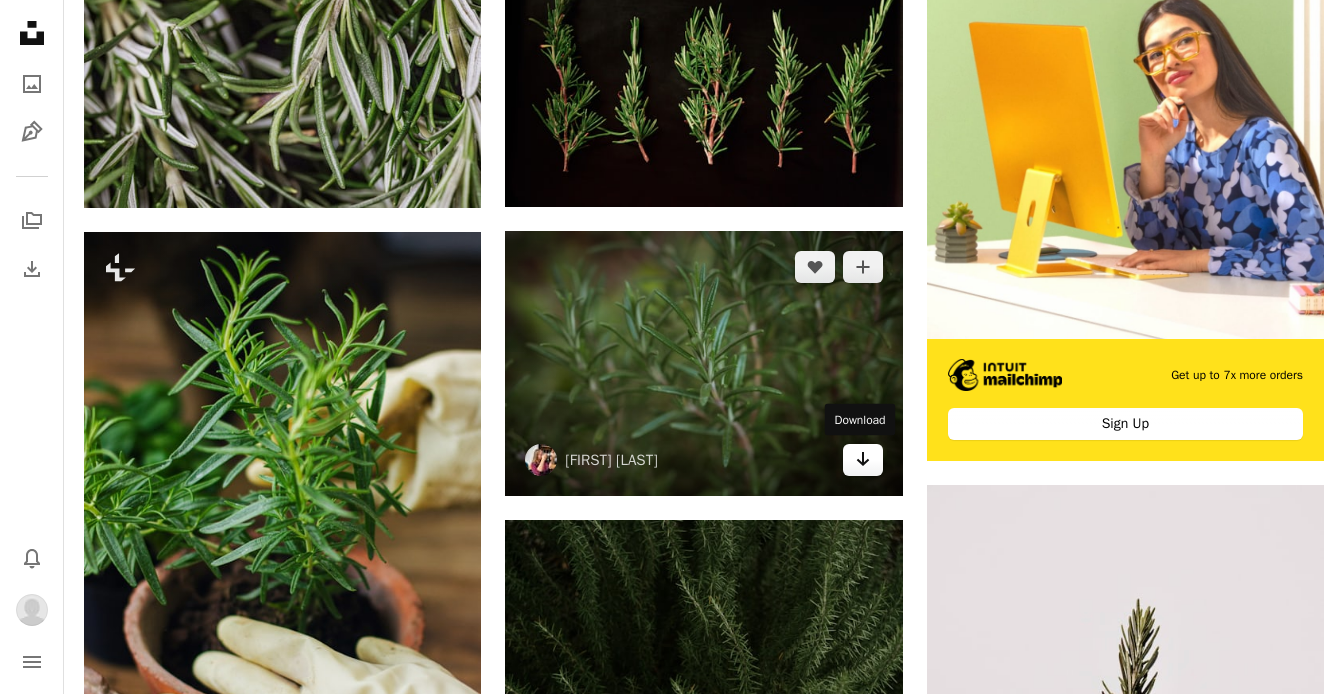 click on "Arrow pointing down" at bounding box center [863, 459] 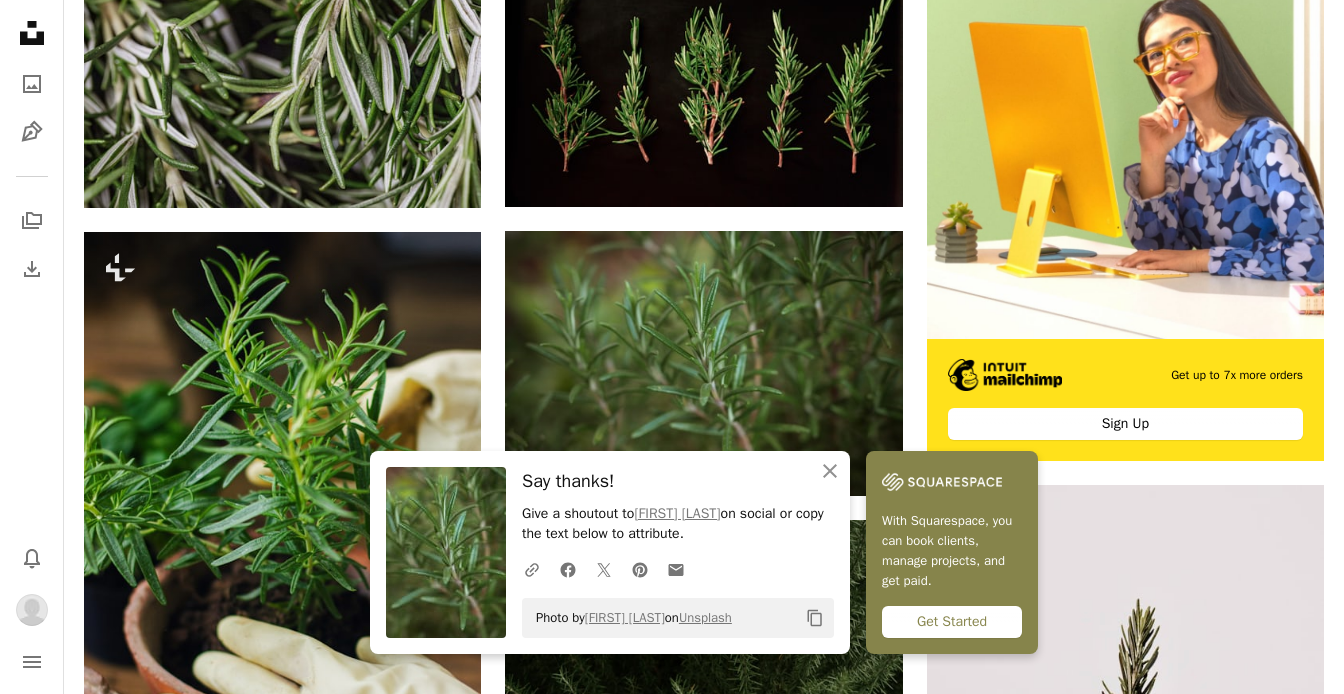 click at bounding box center (815, 618) 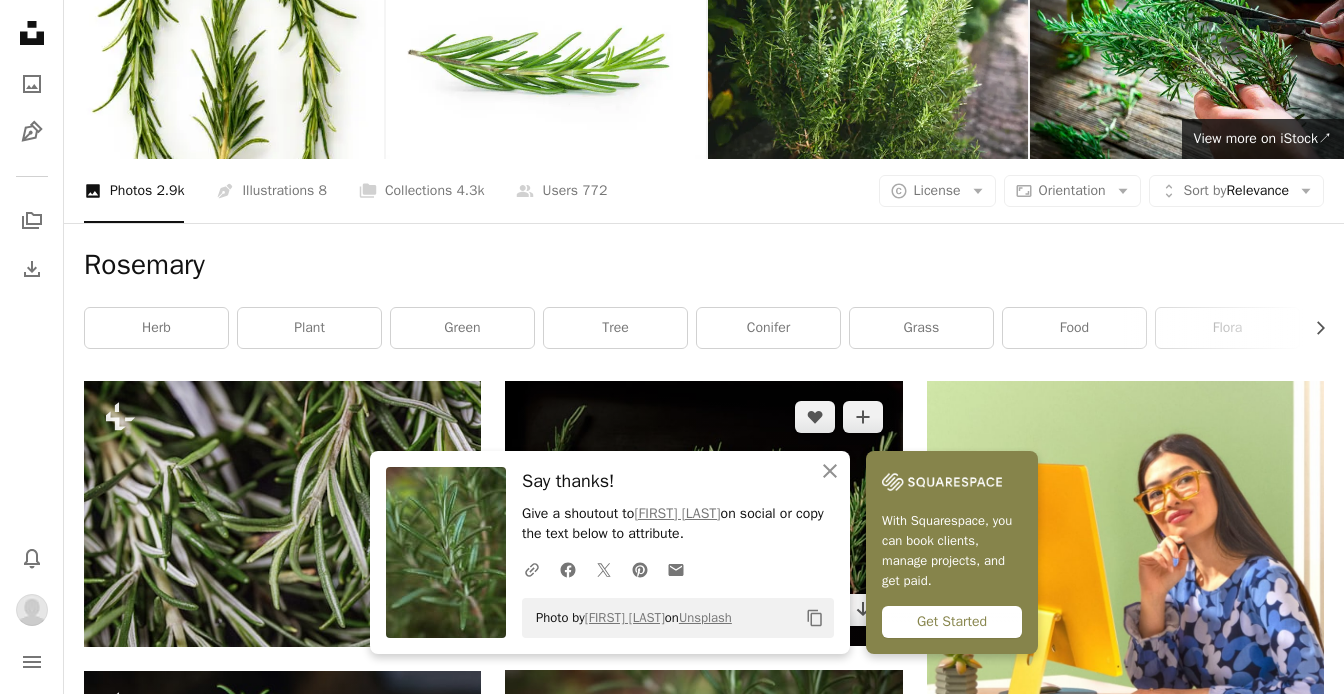 scroll, scrollTop: 0, scrollLeft: 0, axis: both 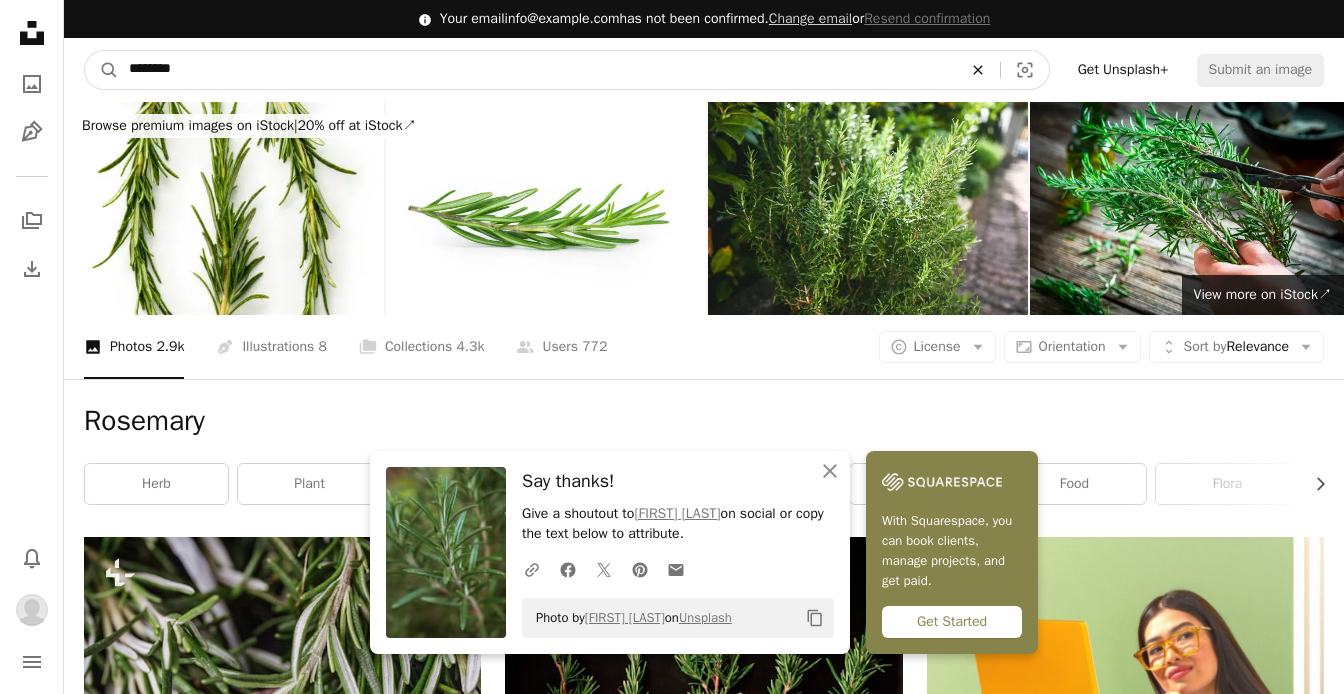 click on "An X shape" at bounding box center [978, 70] 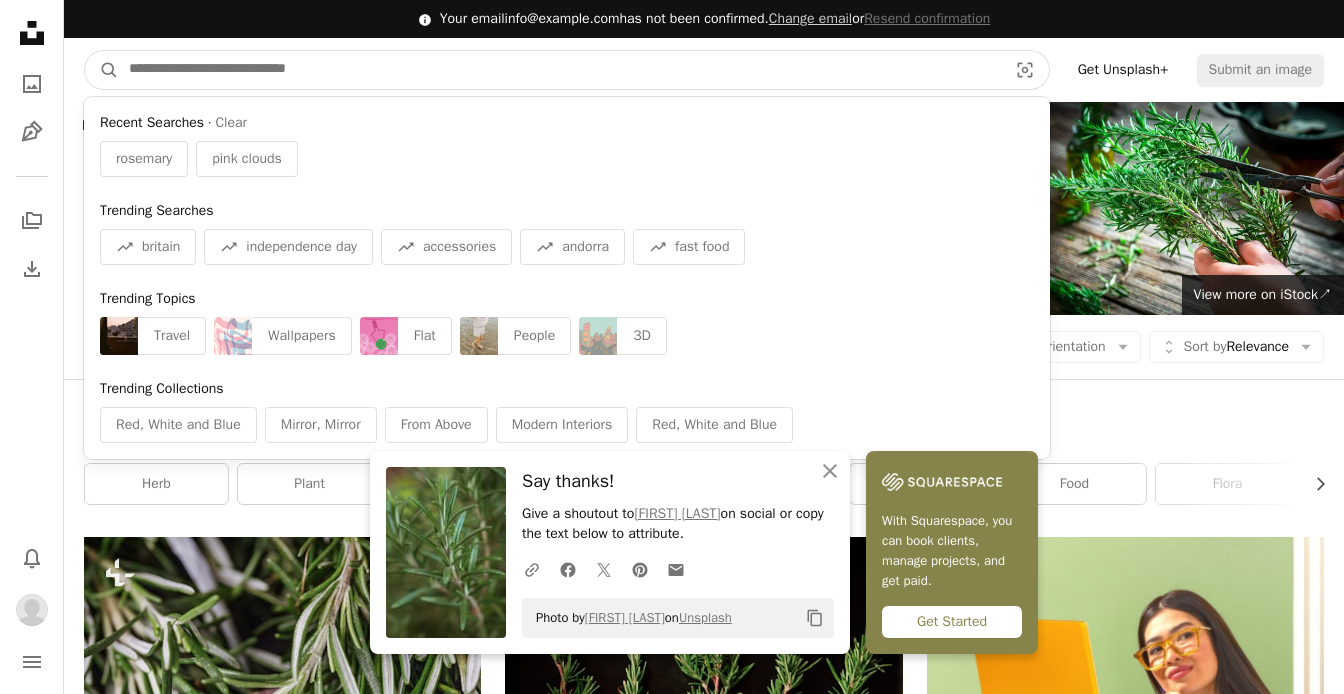 click at bounding box center (560, 70) 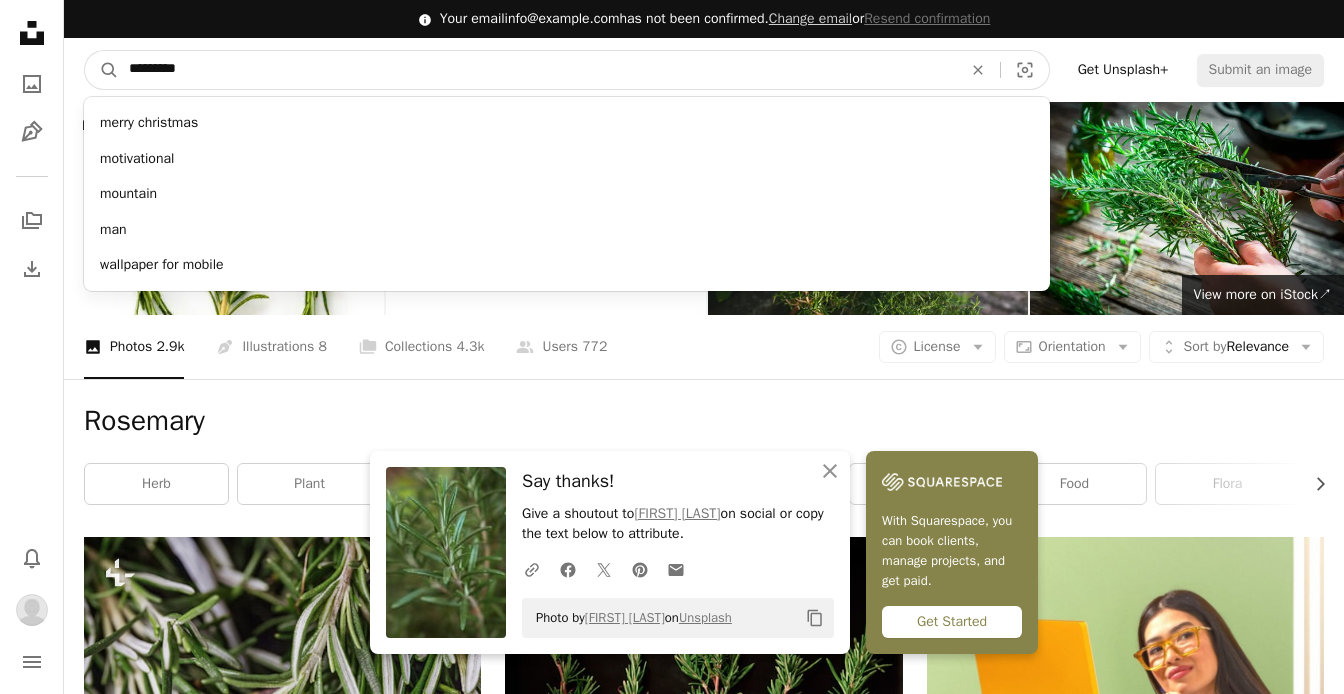 type on "*********" 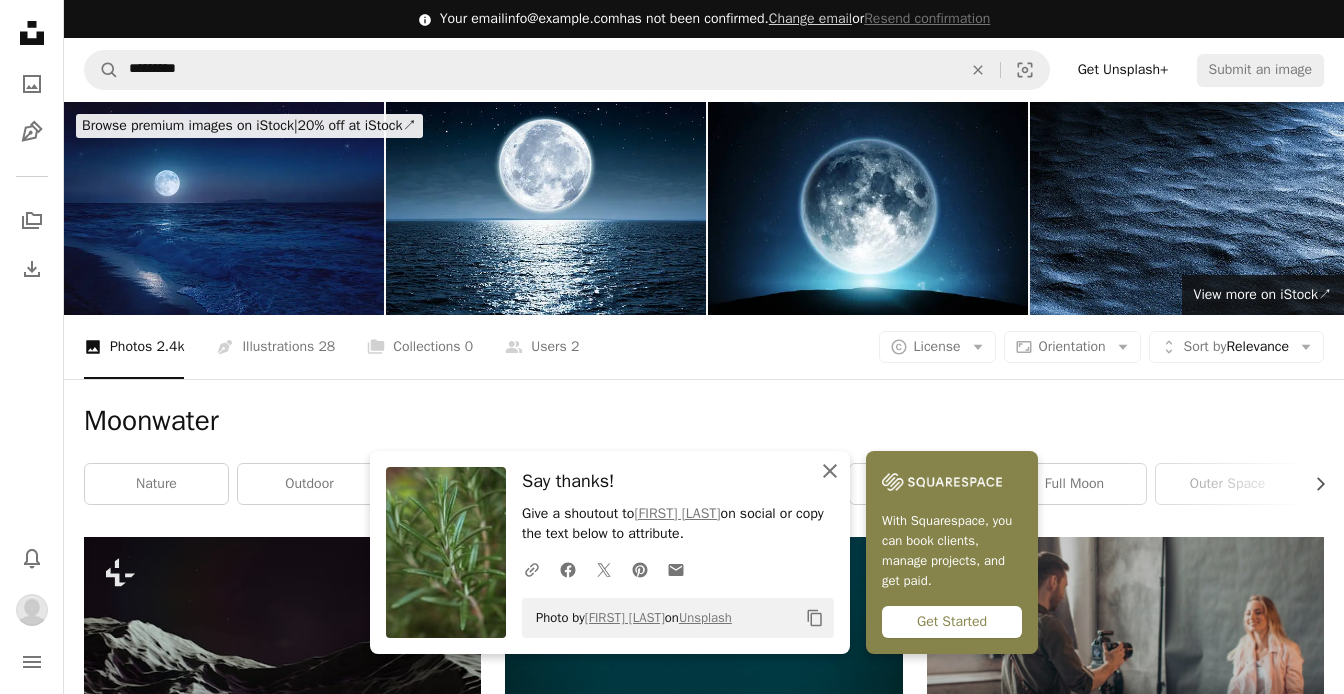 click at bounding box center [830, 471] 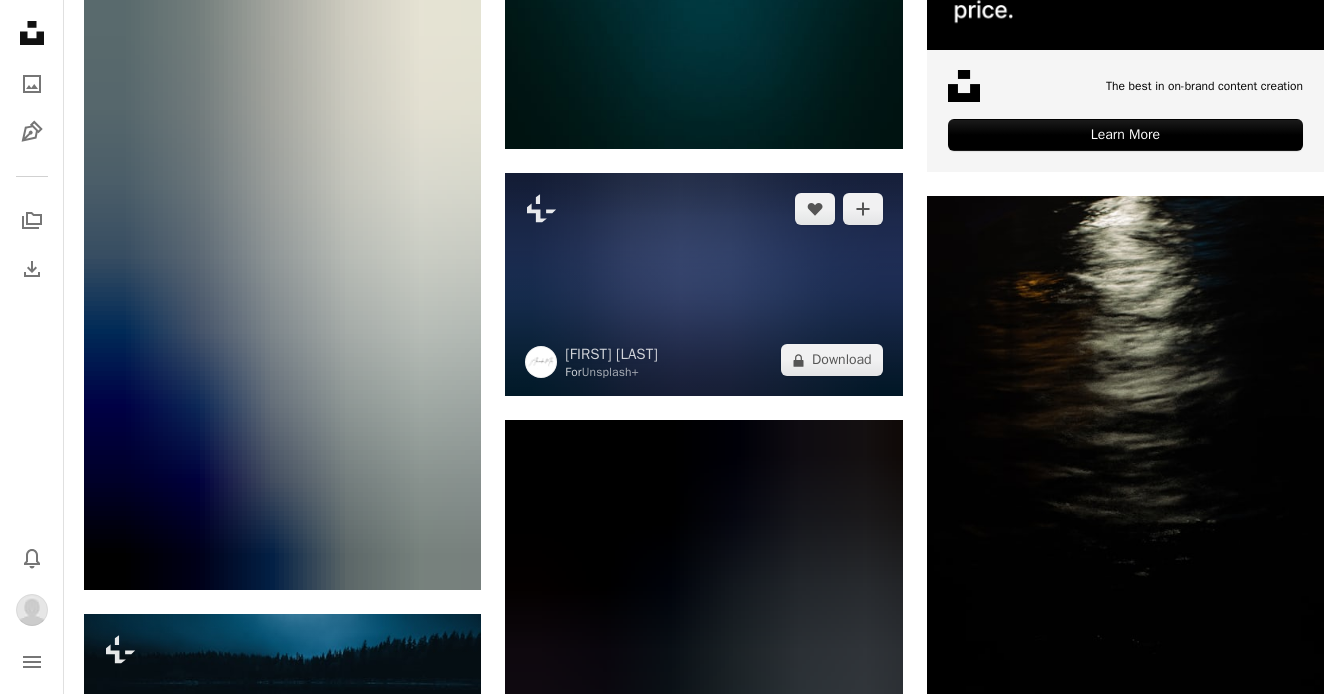 scroll, scrollTop: 0, scrollLeft: 0, axis: both 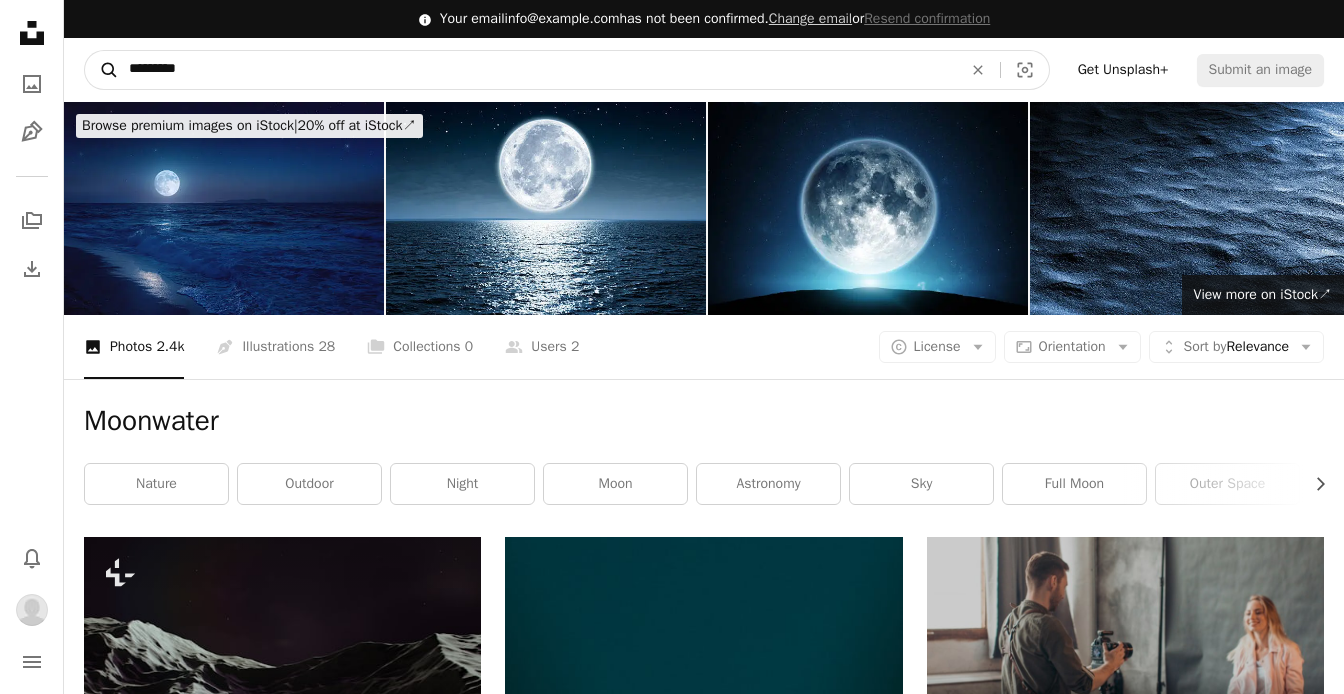 drag, startPoint x: 229, startPoint y: 74, endPoint x: 90, endPoint y: 60, distance: 139.70326 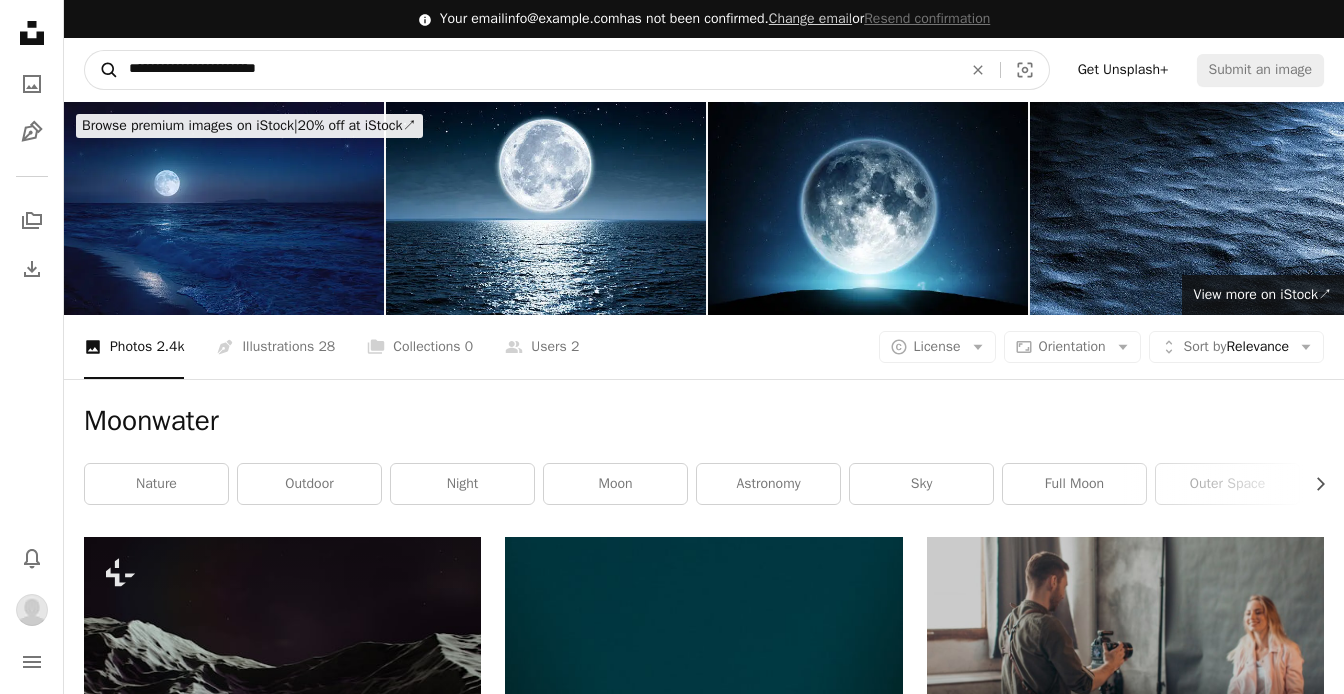 type on "**********" 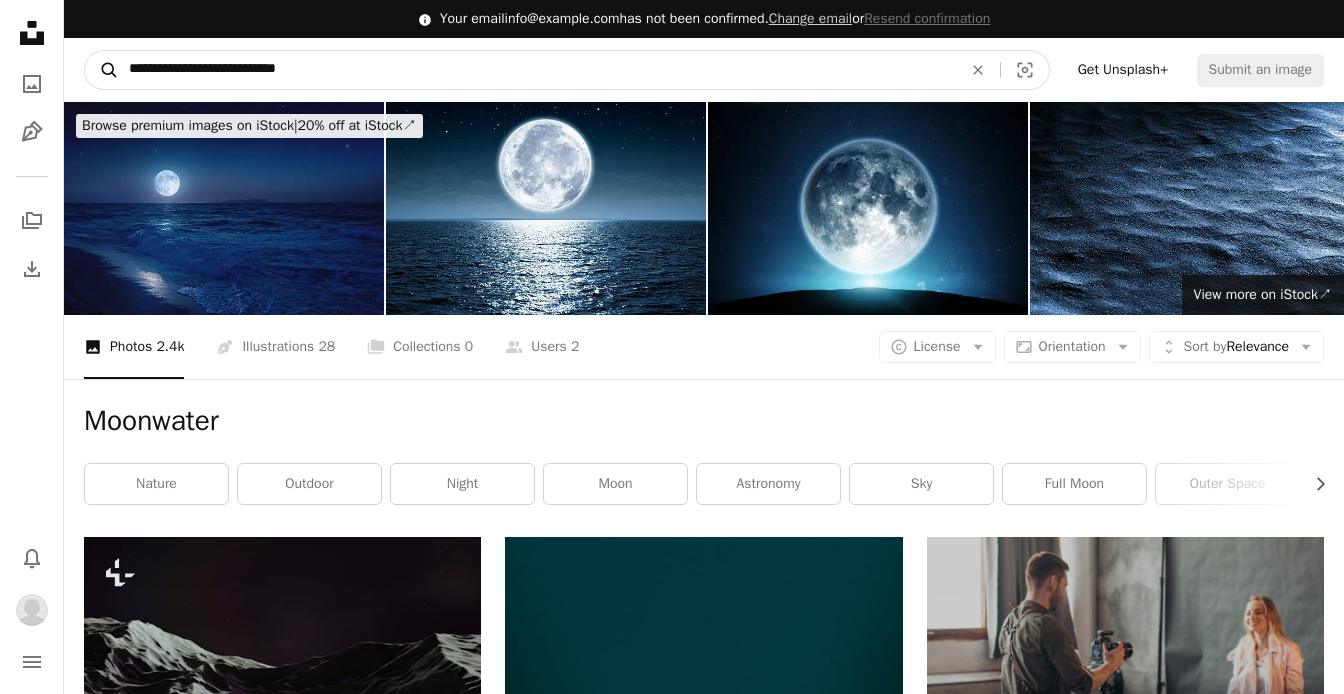 click on "A magnifying glass" at bounding box center (102, 70) 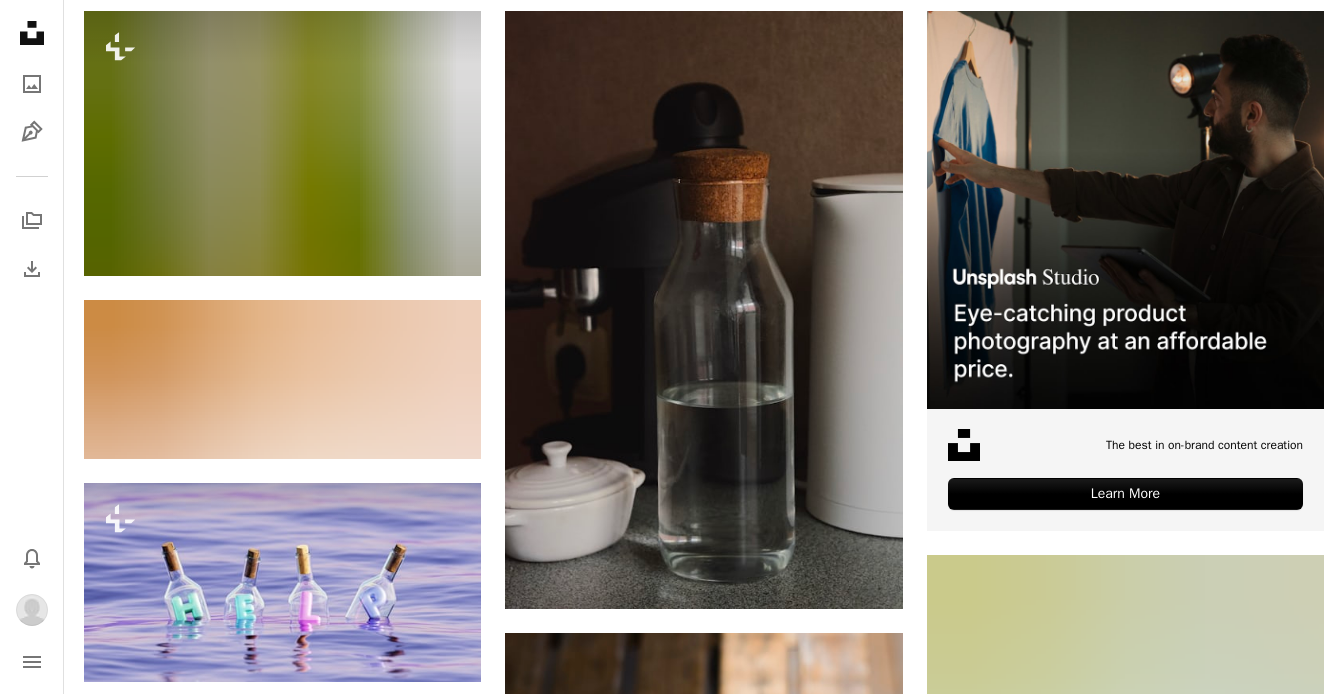 scroll, scrollTop: 48, scrollLeft: 0, axis: vertical 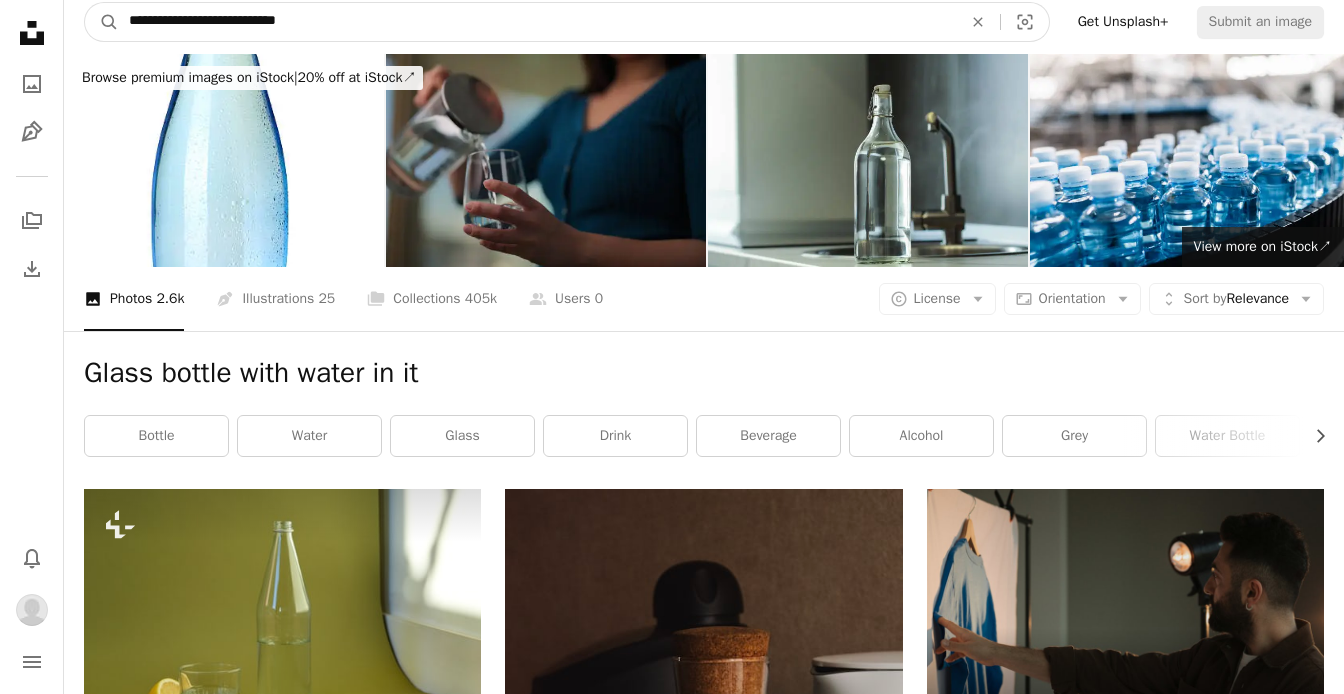 drag, startPoint x: 321, startPoint y: 23, endPoint x: 81, endPoint y: 6, distance: 240.60133 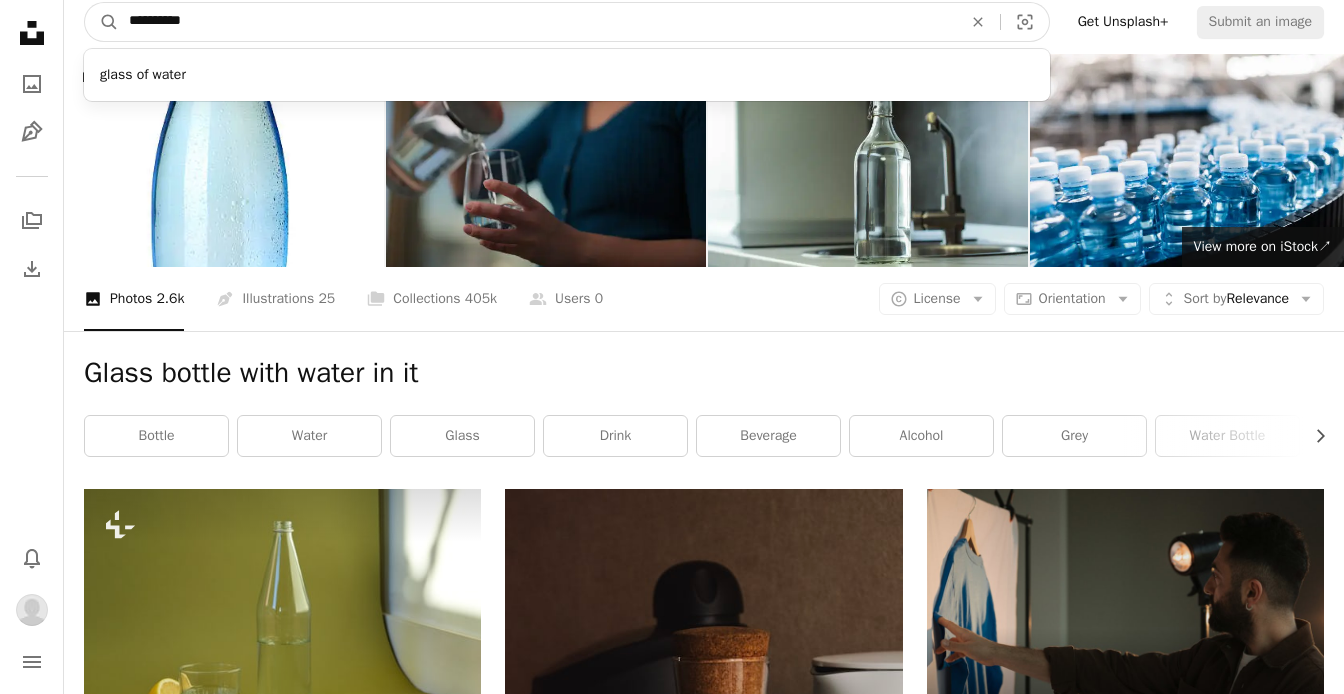 type on "**********" 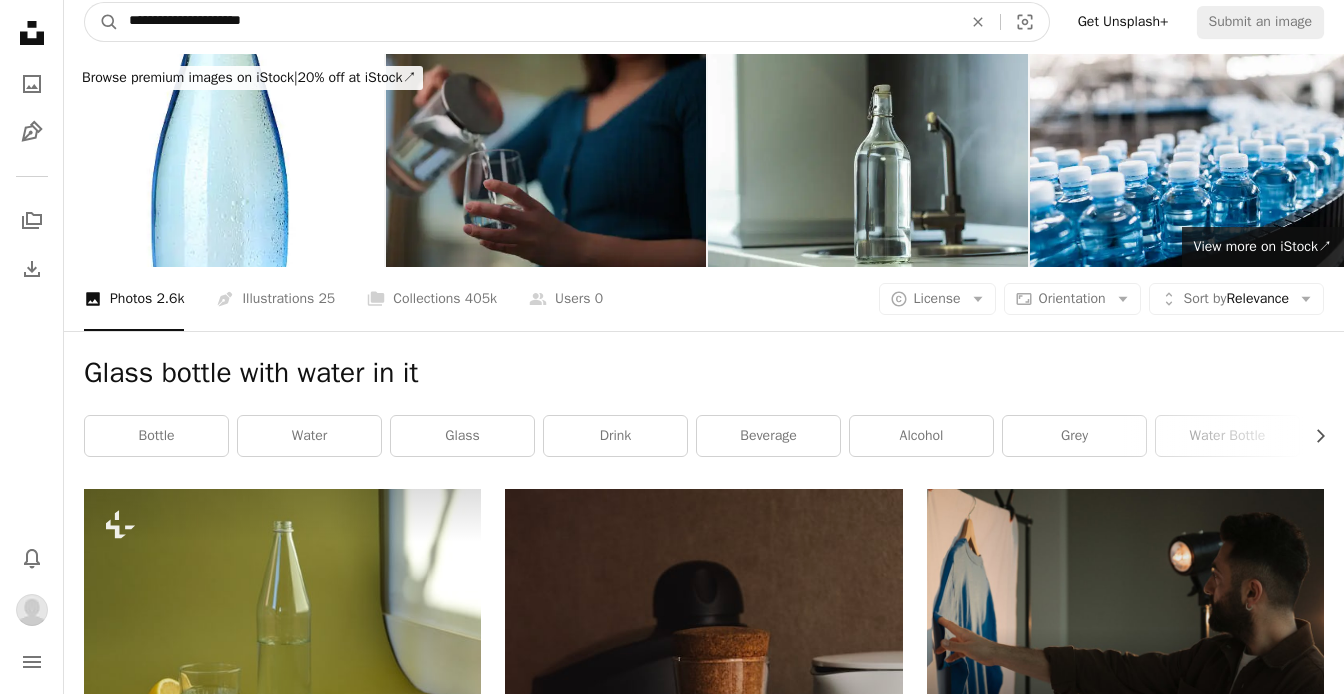 click on "A magnifying glass" at bounding box center [102, 22] 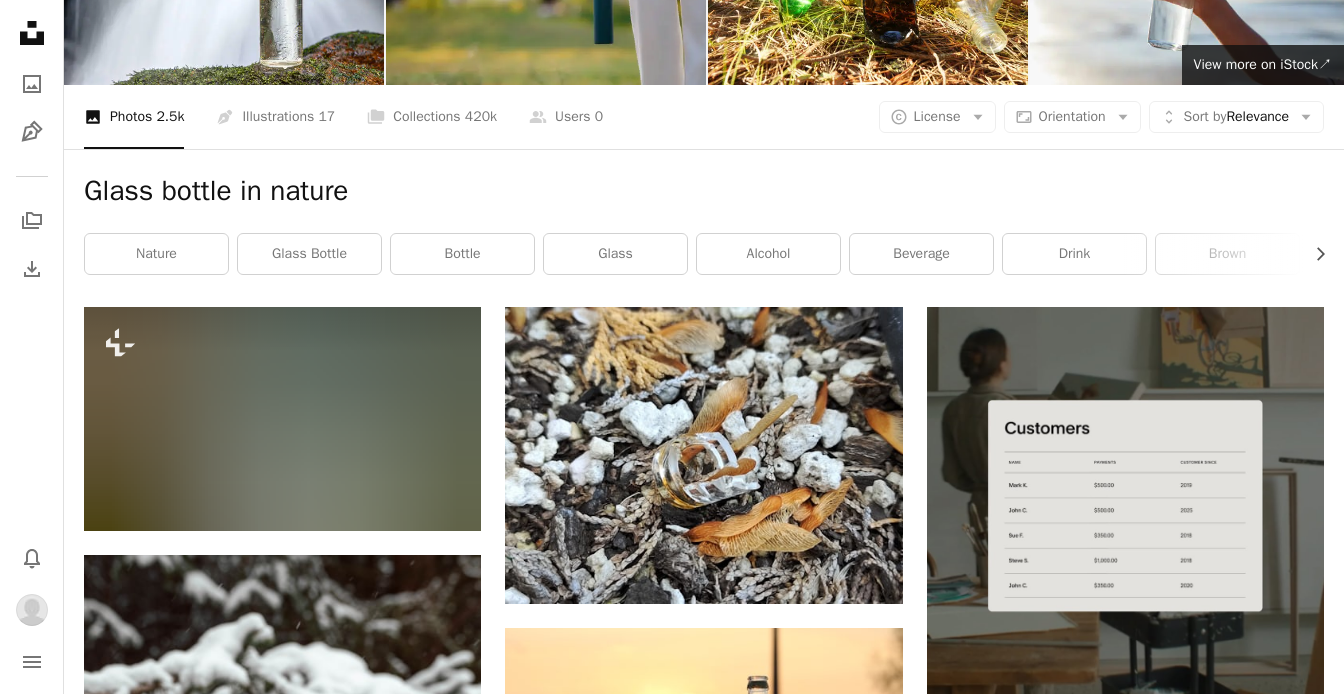 scroll, scrollTop: 0, scrollLeft: 0, axis: both 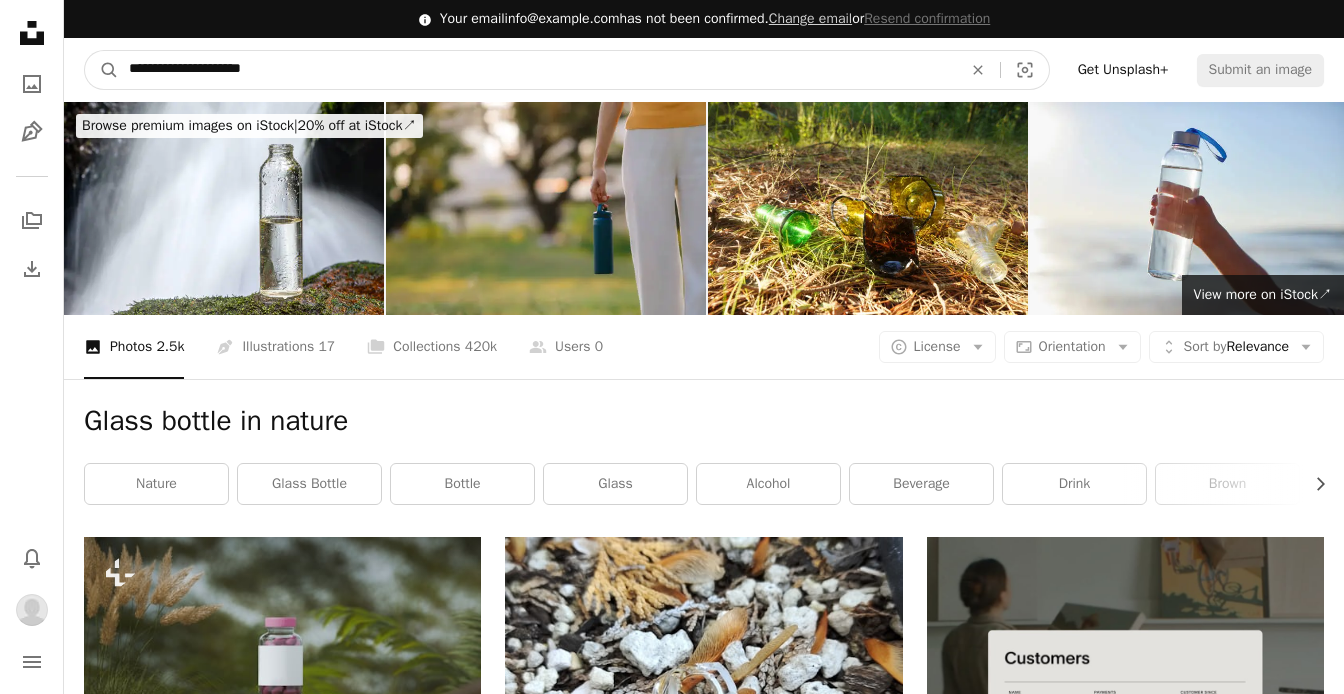 drag, startPoint x: 302, startPoint y: 66, endPoint x: 204, endPoint y: 60, distance: 98.1835 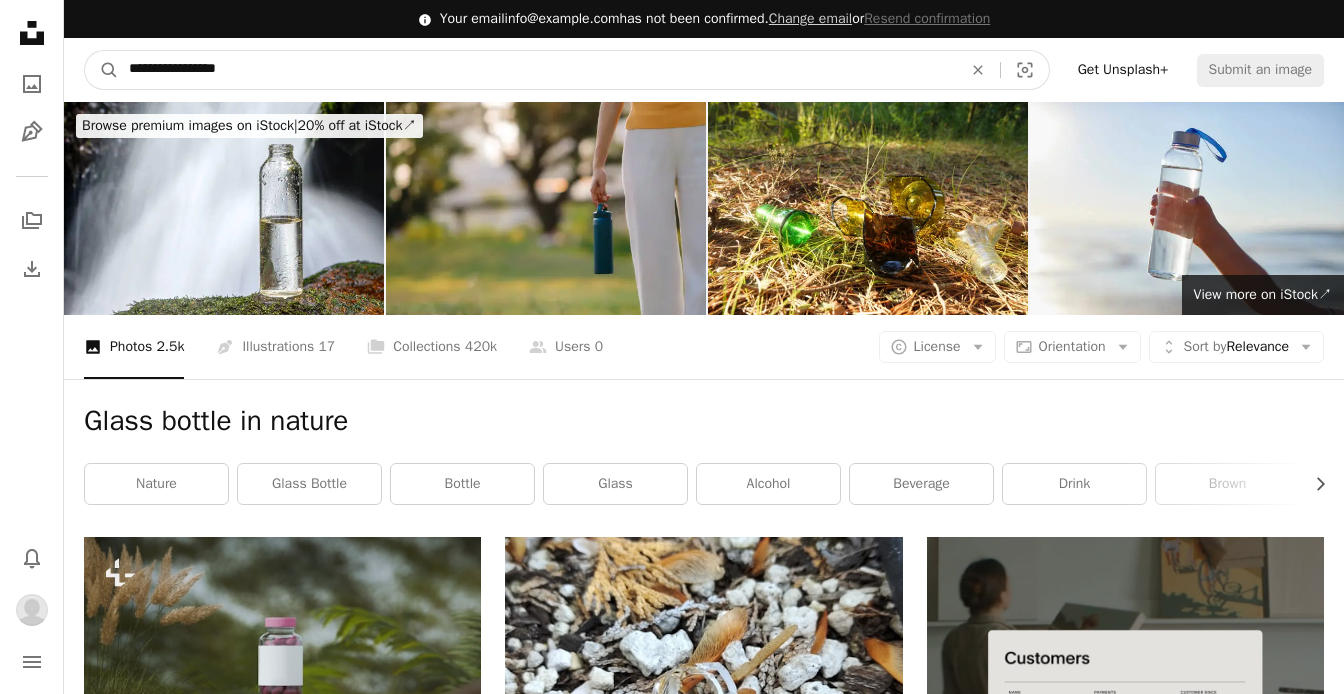 type on "**********" 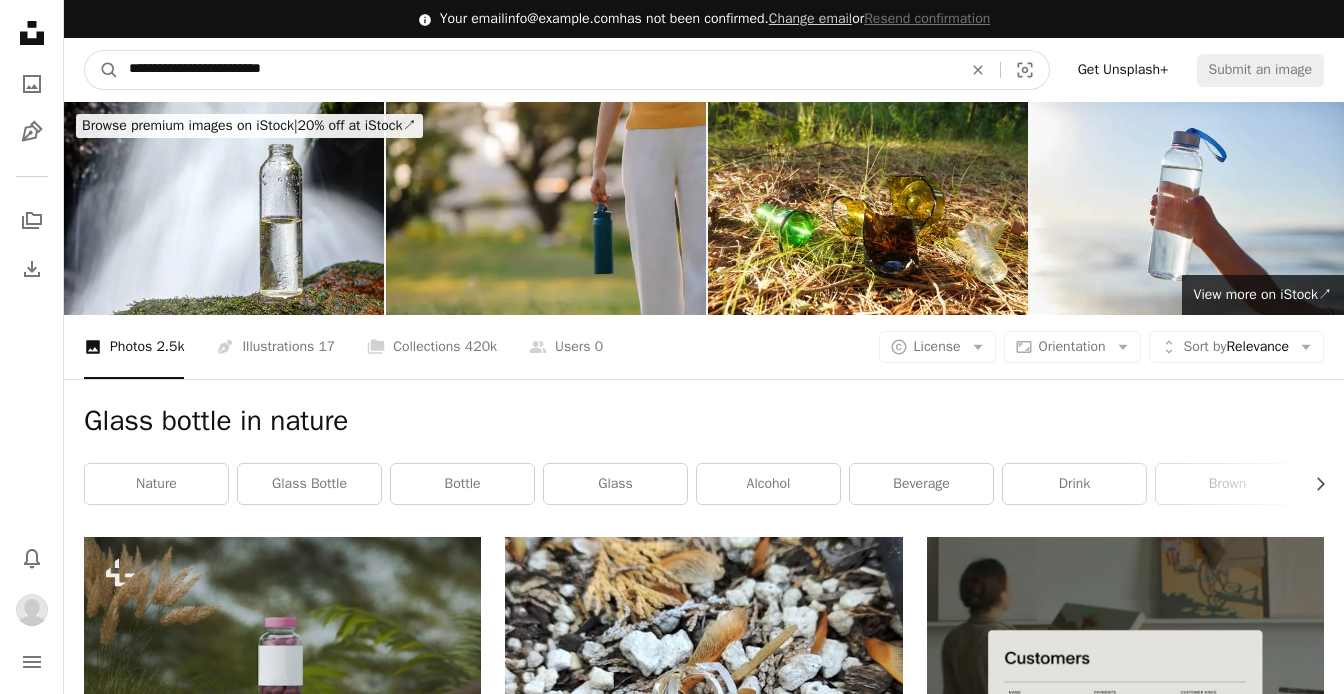 click on "A magnifying glass" at bounding box center (102, 70) 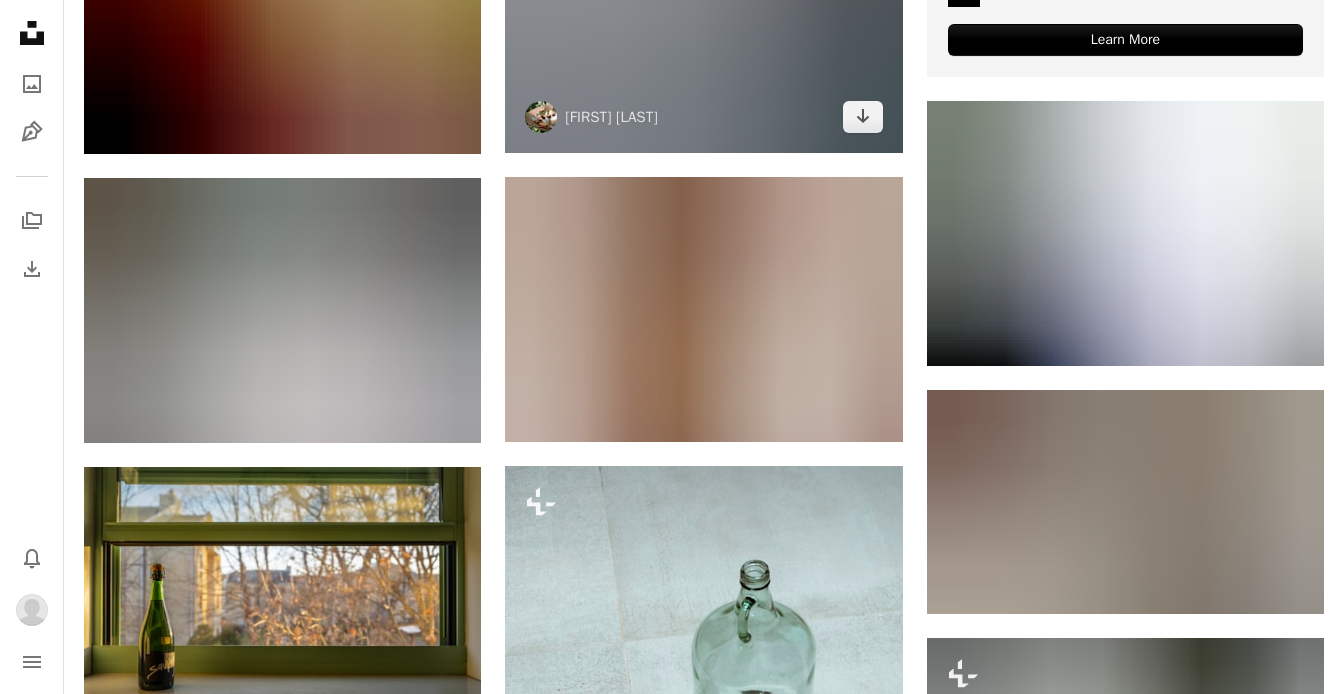 scroll, scrollTop: 982, scrollLeft: 0, axis: vertical 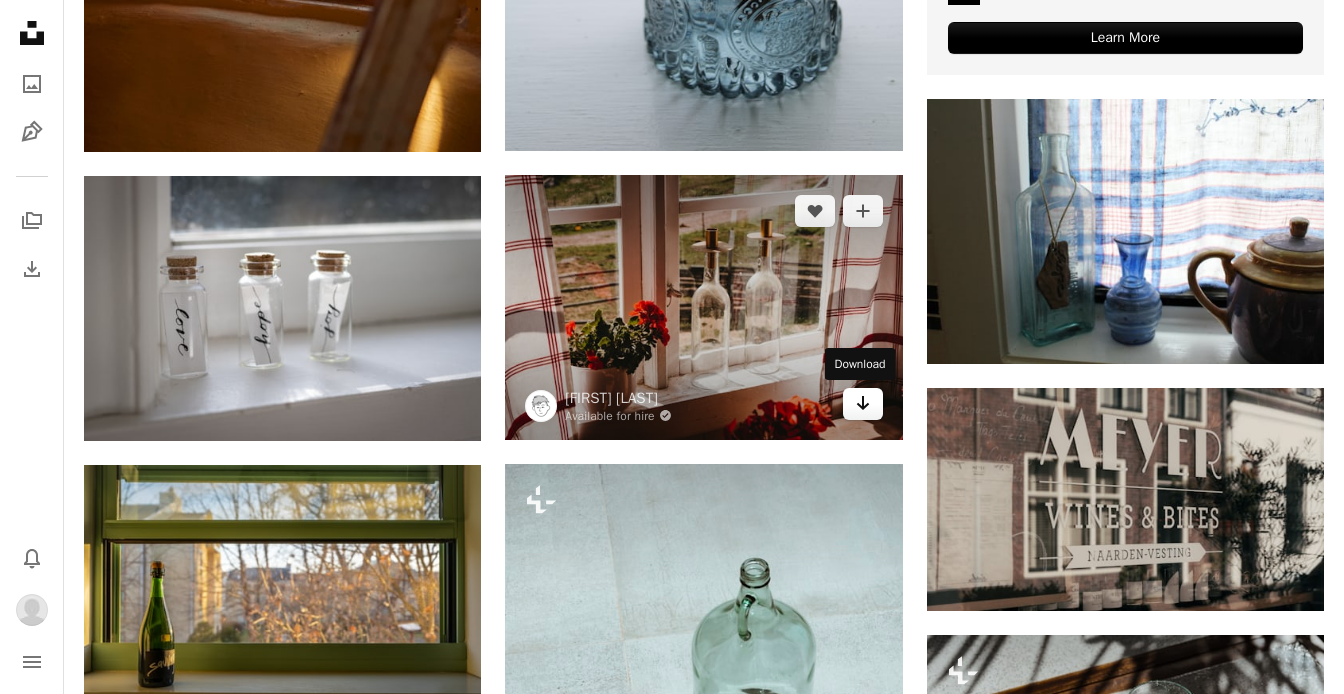 click on "Arrow pointing down" at bounding box center (863, 403) 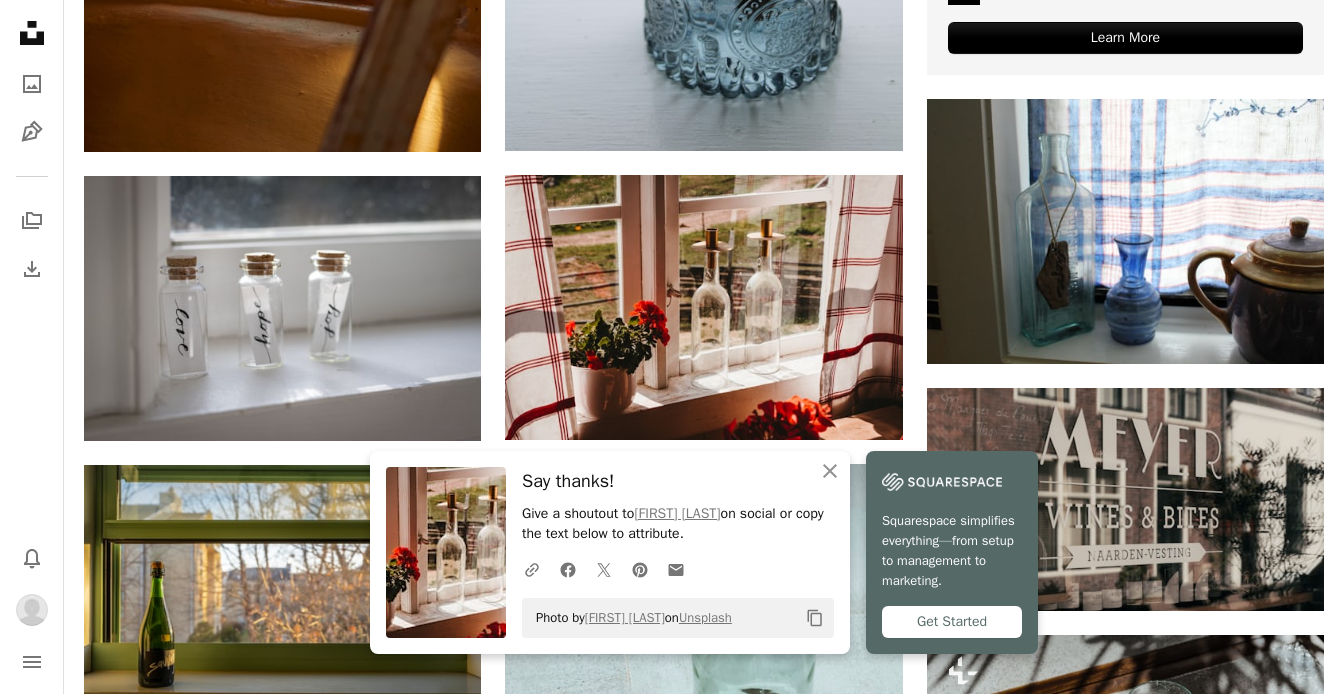 click on "Copy content" at bounding box center (815, 618) 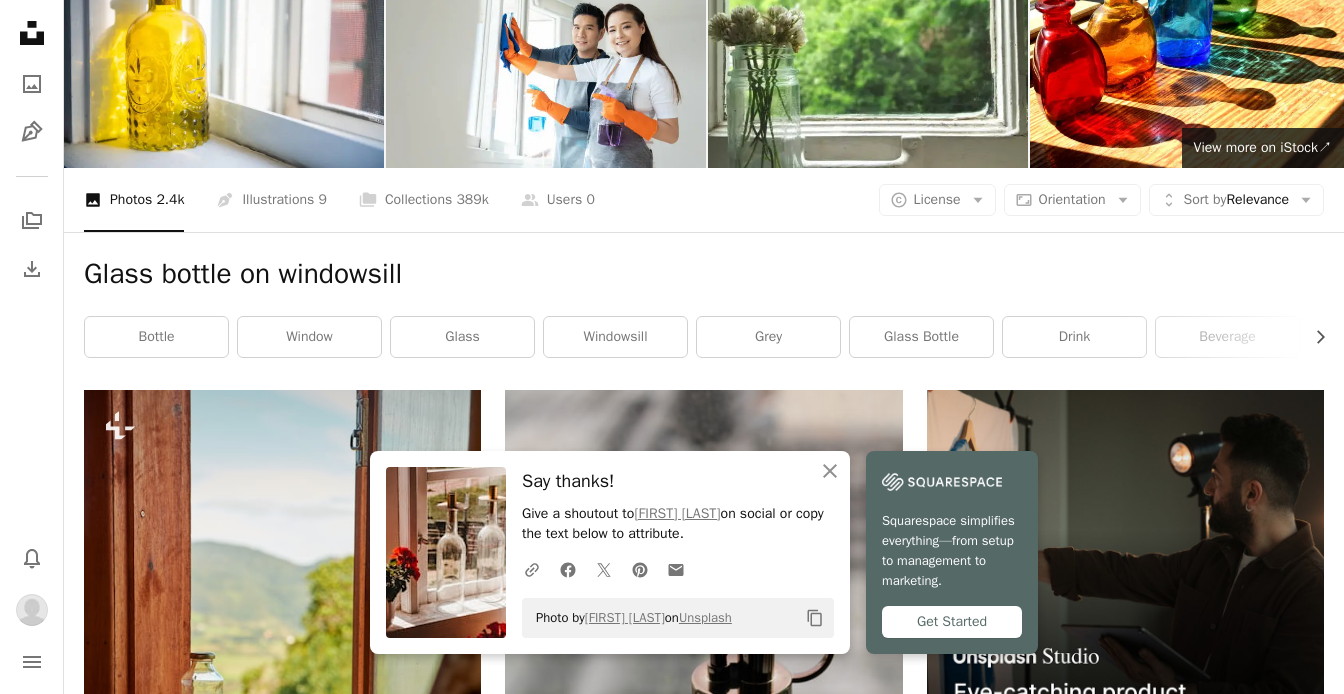 scroll, scrollTop: 0, scrollLeft: 0, axis: both 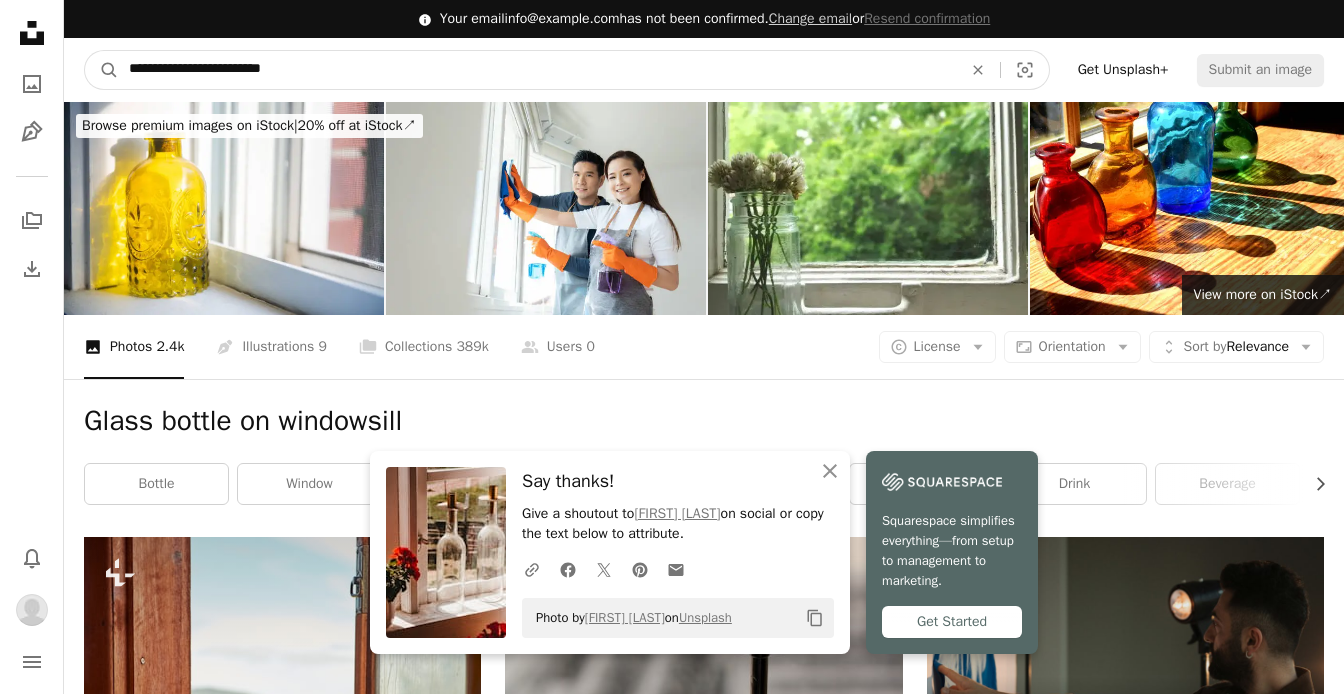 drag, startPoint x: 308, startPoint y: 67, endPoint x: 210, endPoint y: 64, distance: 98.045906 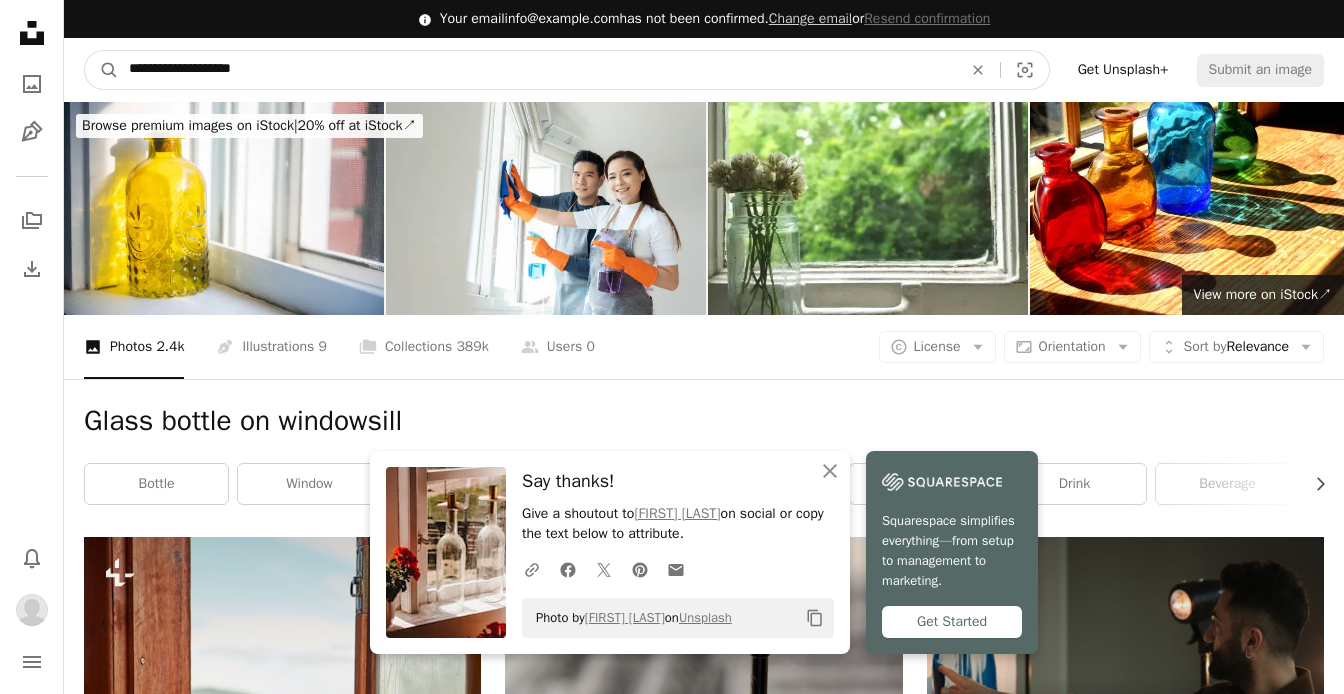 click on "A magnifying glass" at bounding box center (102, 70) 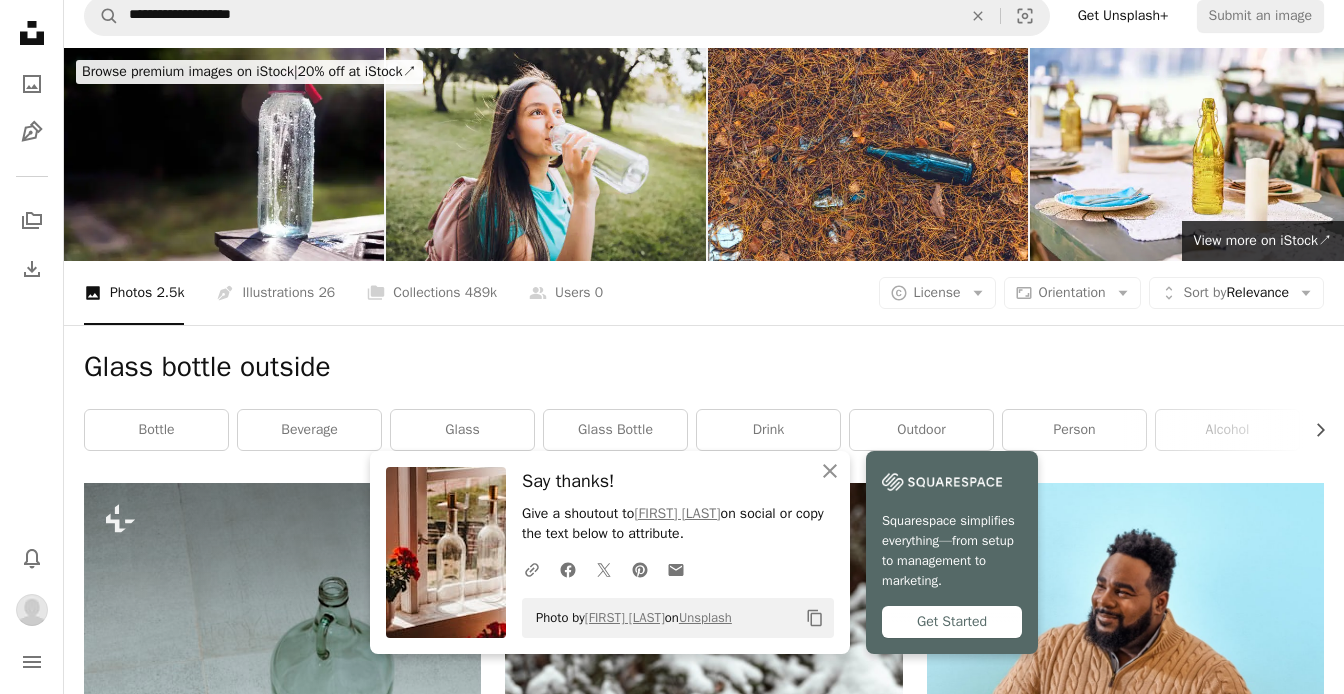scroll, scrollTop: 0, scrollLeft: 0, axis: both 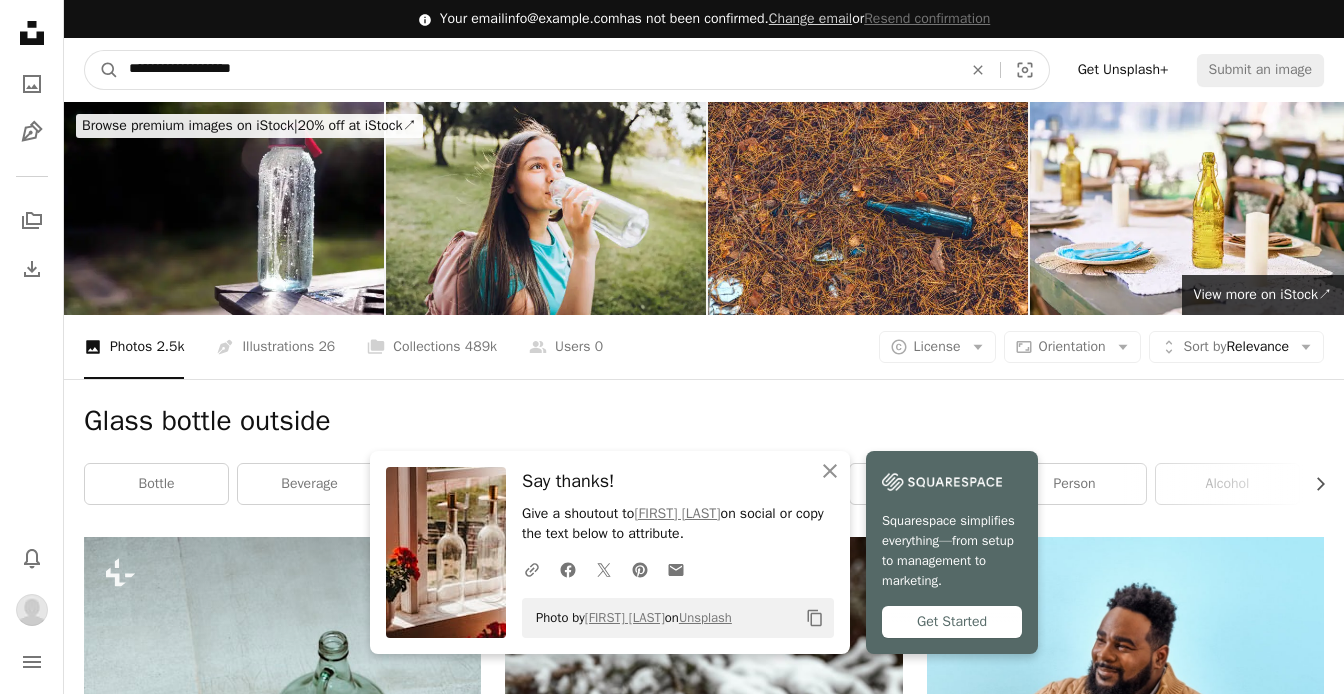 drag, startPoint x: 298, startPoint y: 71, endPoint x: 209, endPoint y: 69, distance: 89.02247 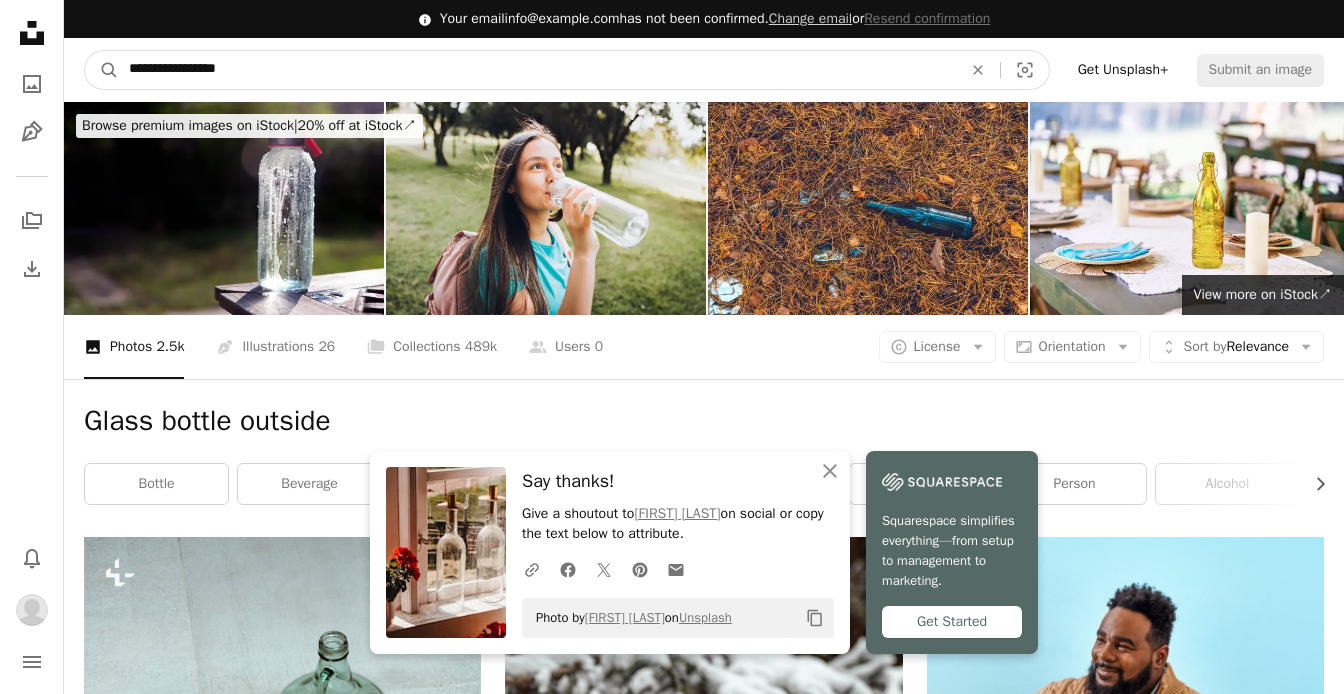 type on "**********" 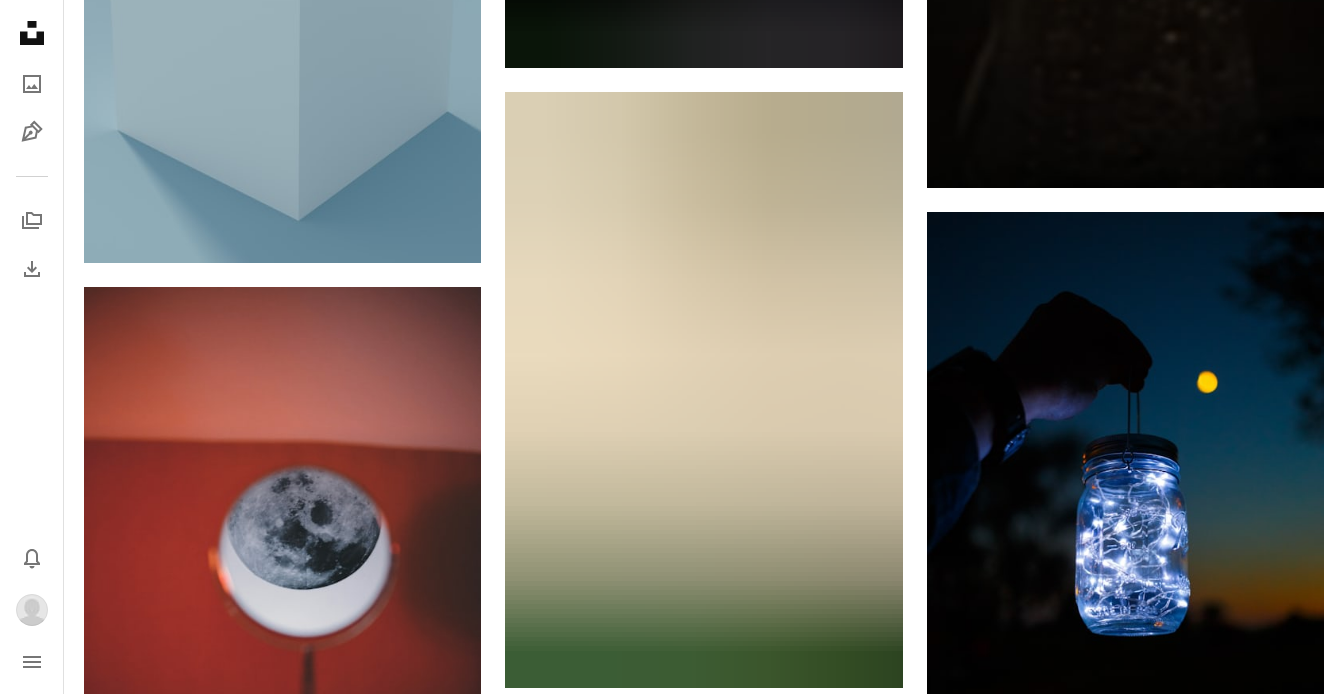 scroll, scrollTop: 2708, scrollLeft: 0, axis: vertical 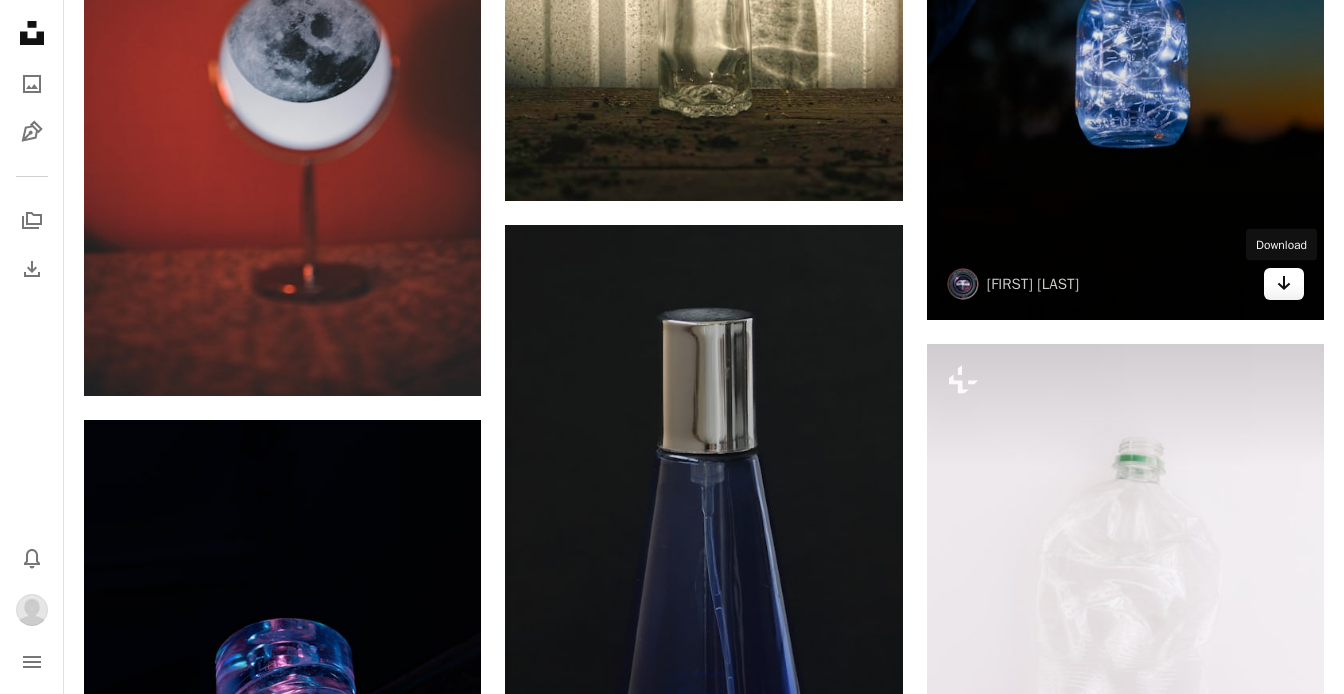click on "Arrow pointing down" at bounding box center [1284, 284] 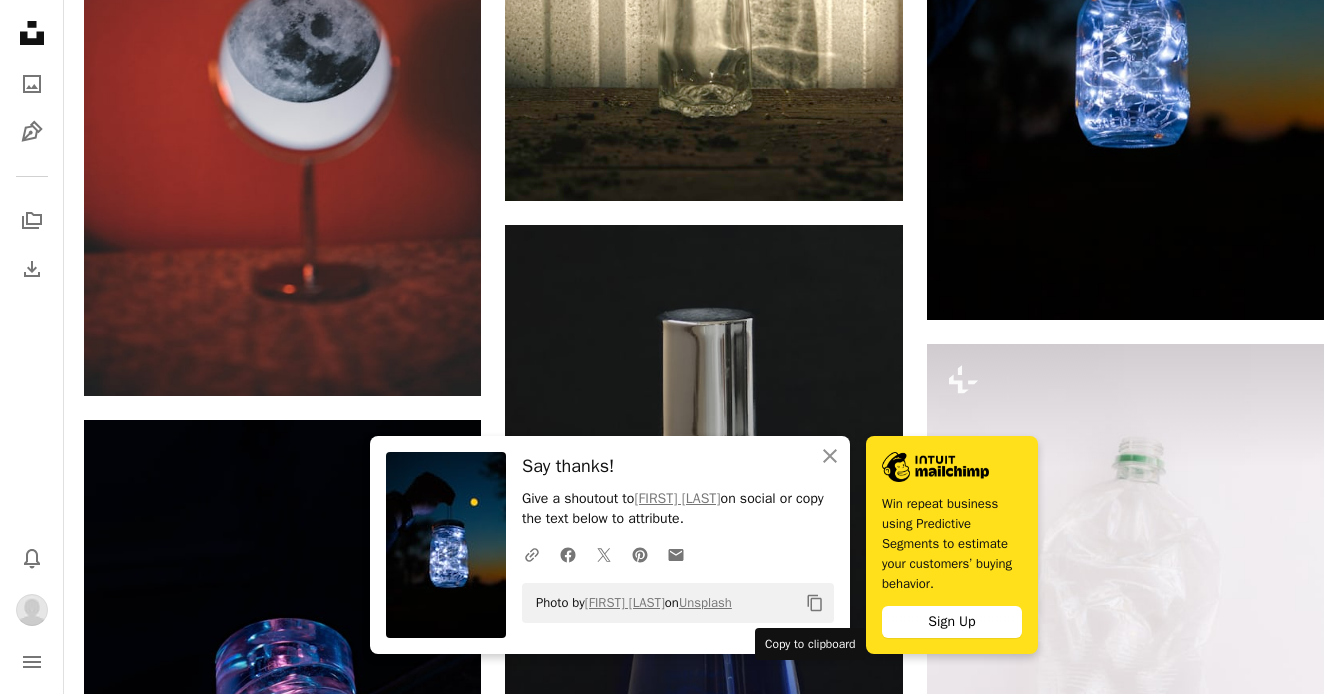 click on "Copy content" at bounding box center [815, 603] 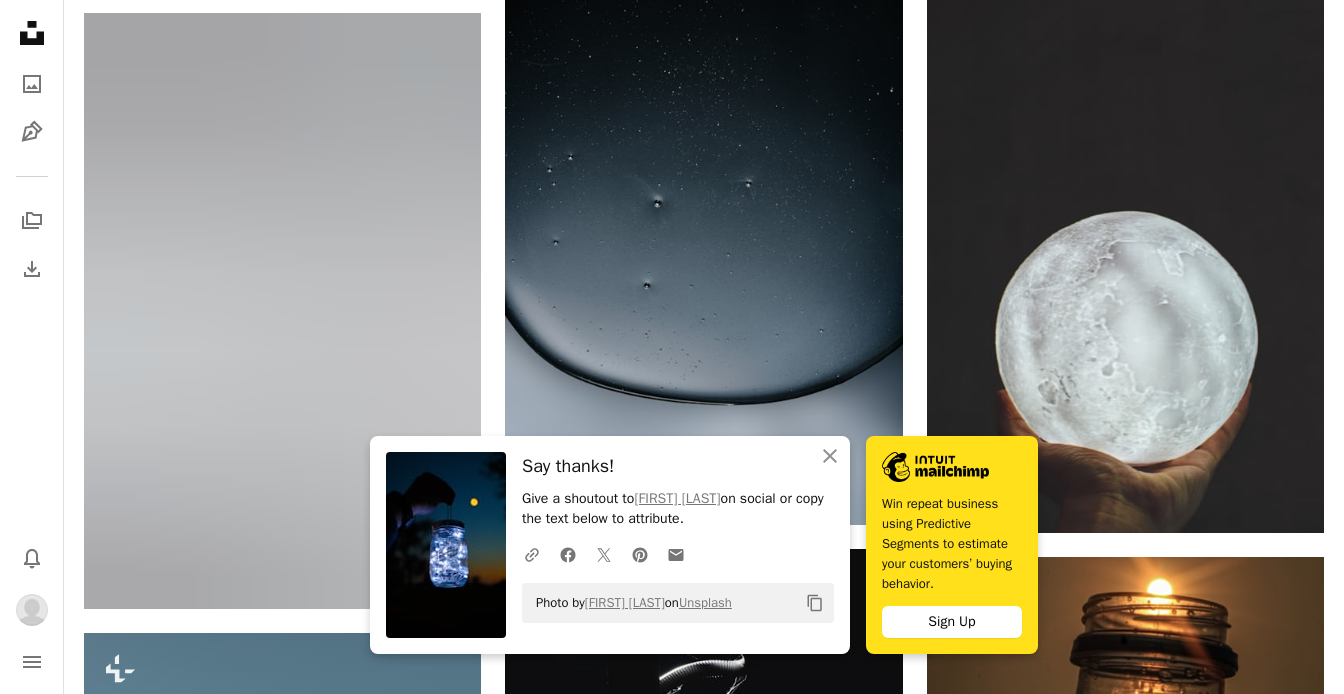 scroll, scrollTop: 0, scrollLeft: 0, axis: both 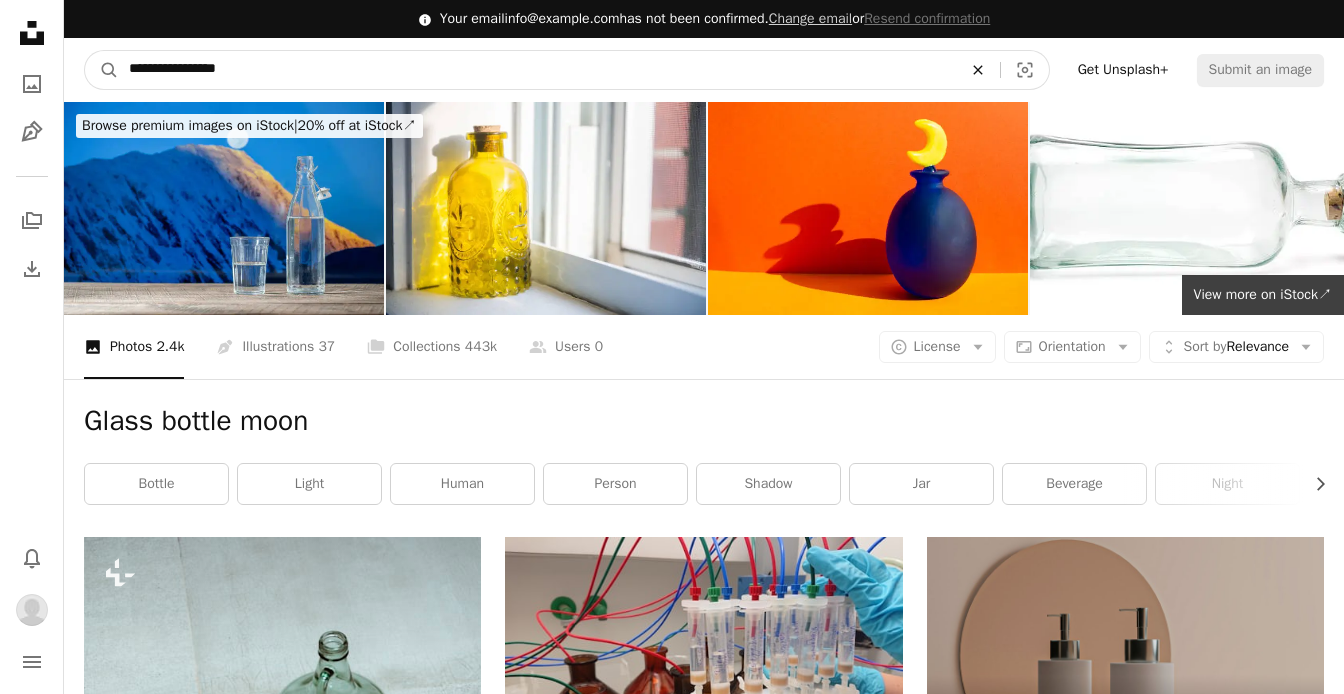 click on "An X shape" at bounding box center (978, 70) 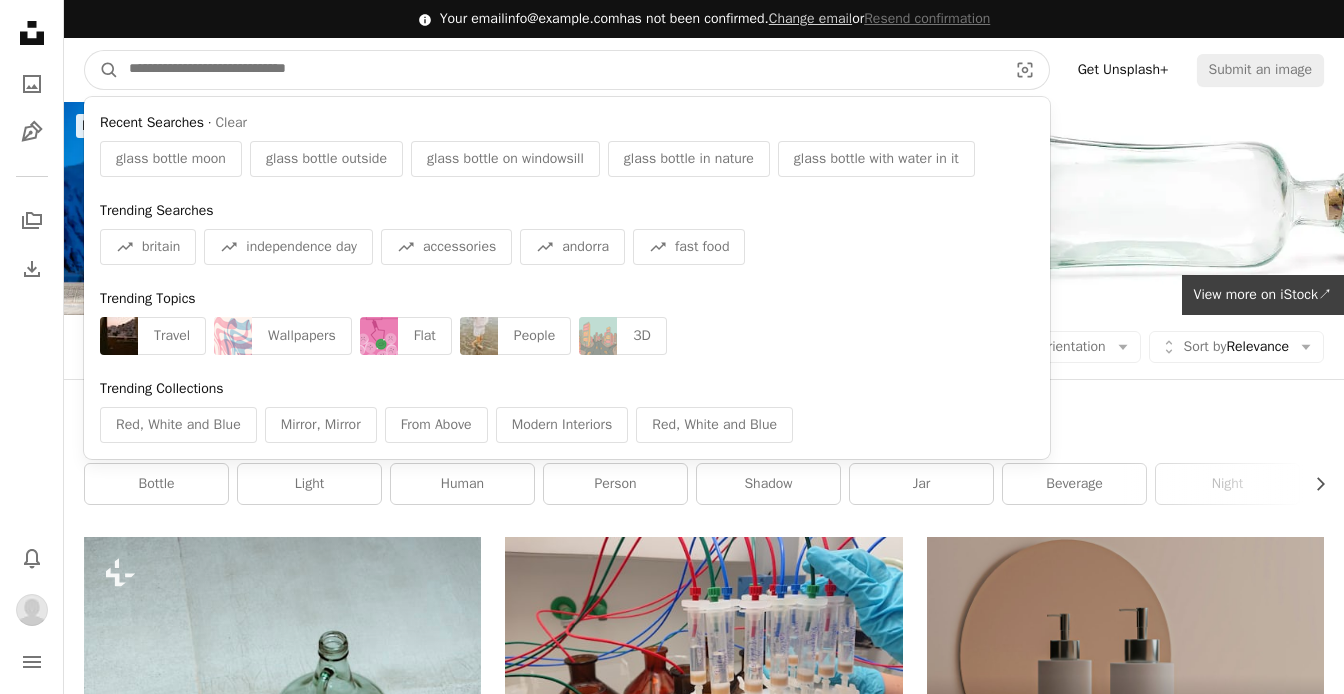 click at bounding box center [560, 70] 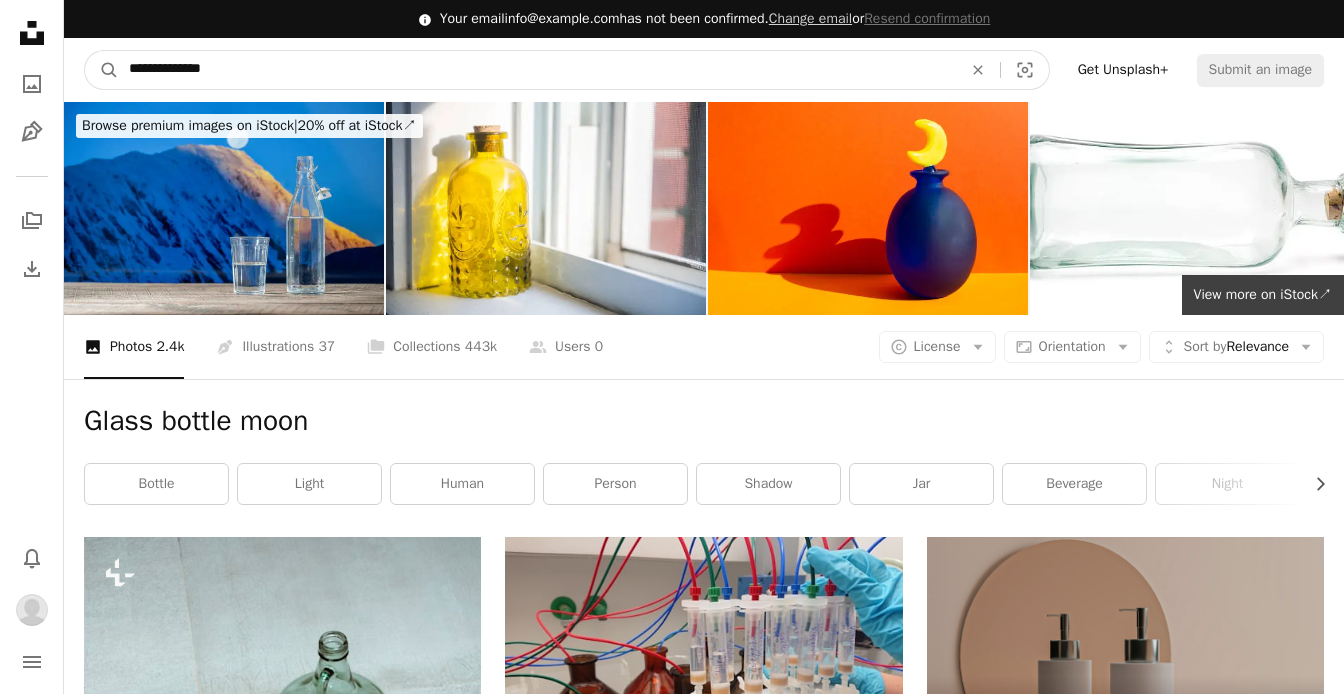 click on "A magnifying glass" at bounding box center [102, 70] 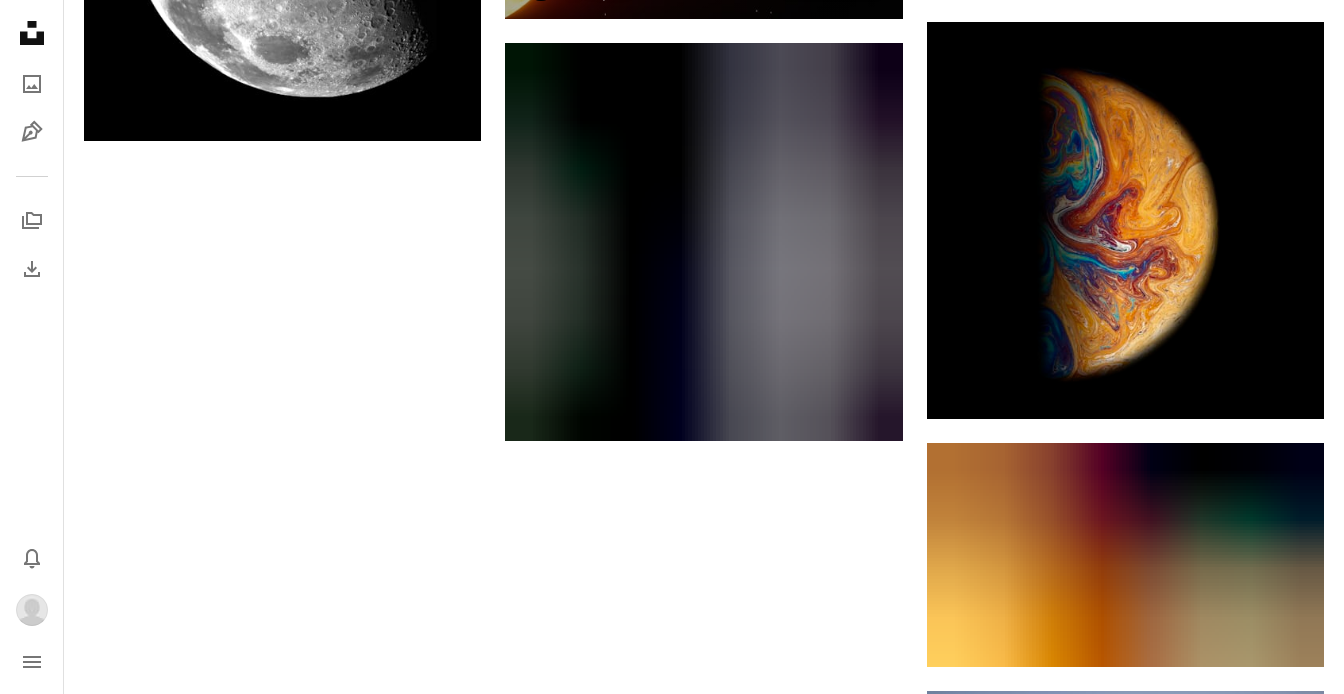 scroll, scrollTop: 2302, scrollLeft: 0, axis: vertical 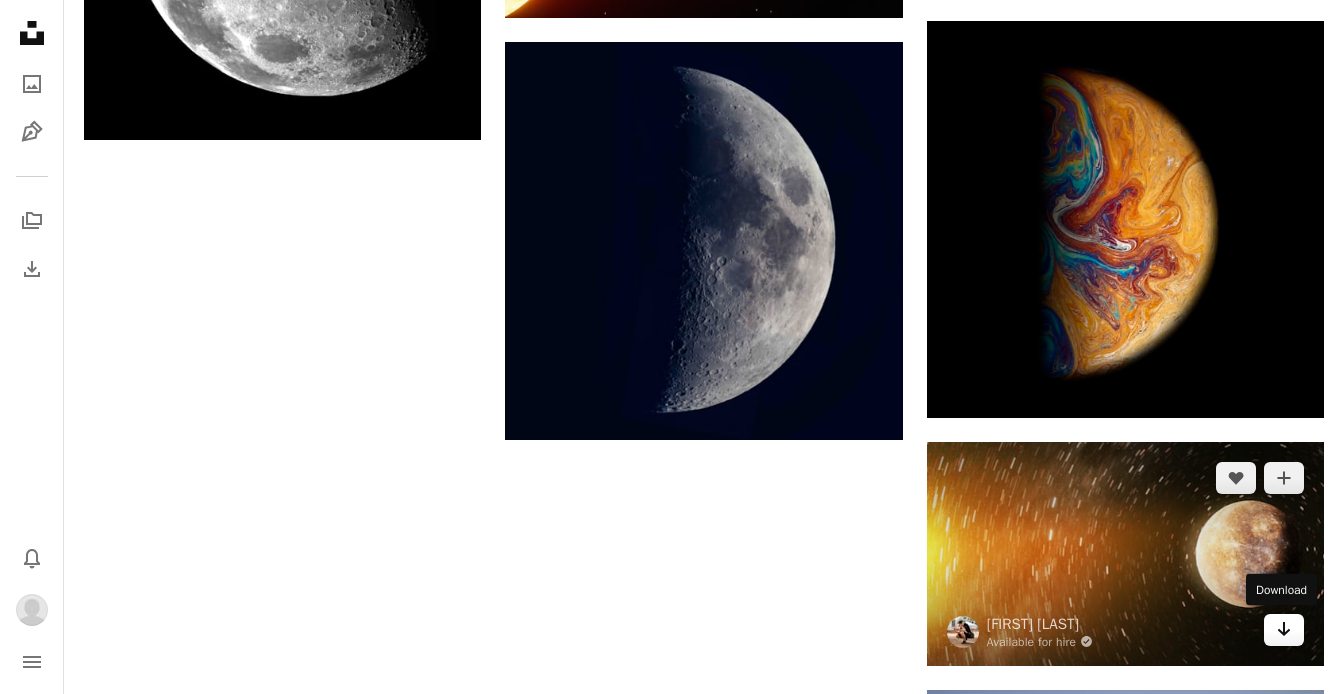 click at bounding box center [1284, 629] 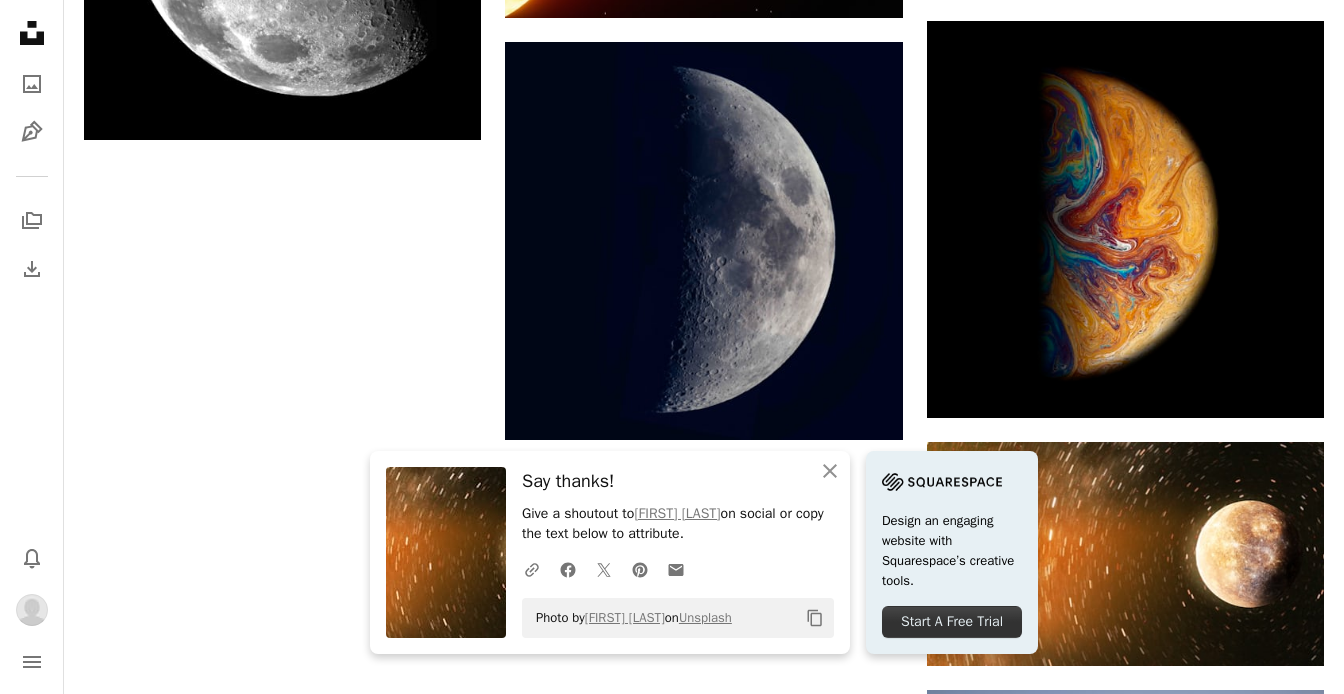 click on "Copy content" at bounding box center [815, 618] 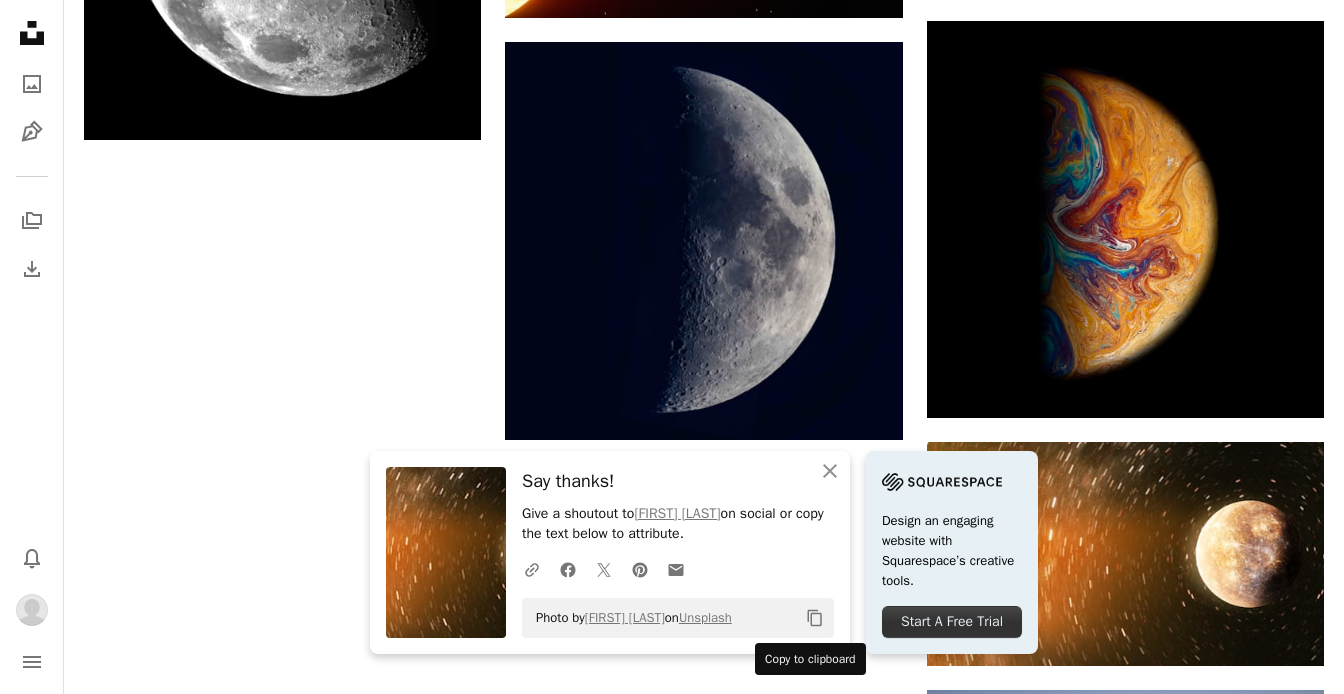 click on "Copy content" at bounding box center (815, 618) 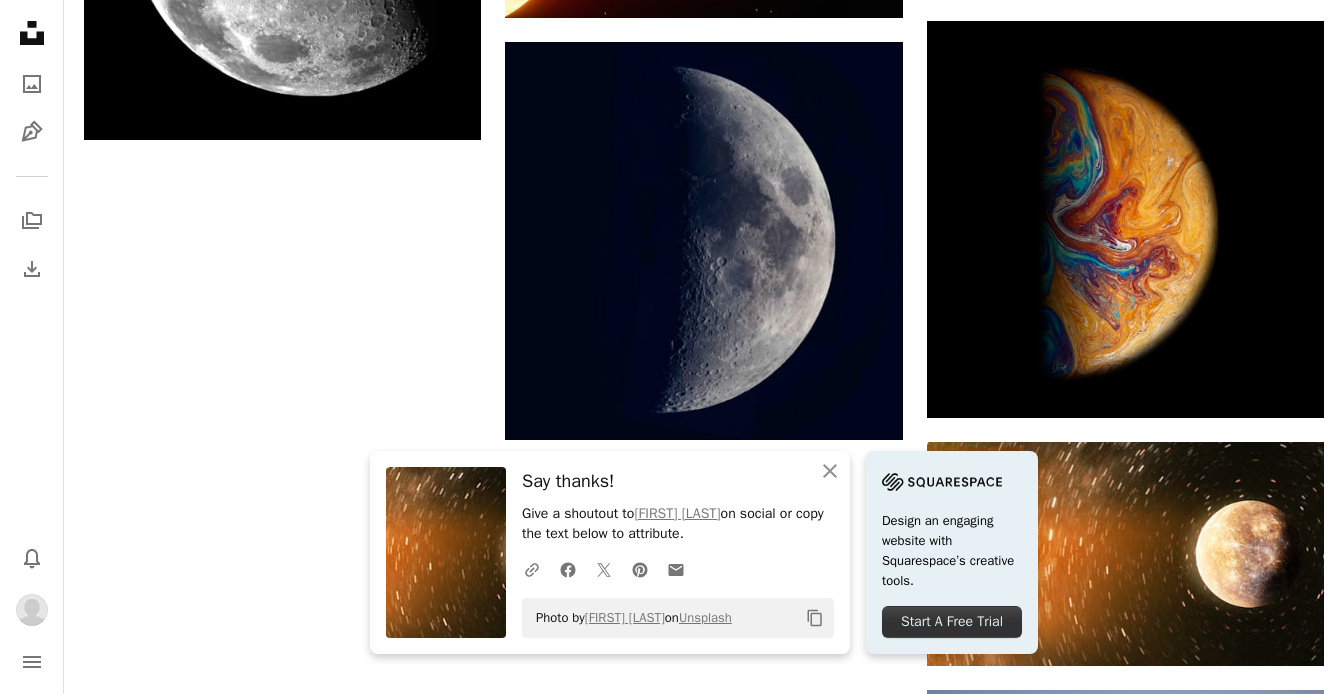 drag, startPoint x: 766, startPoint y: 620, endPoint x: 532, endPoint y: 616, distance: 234.03418 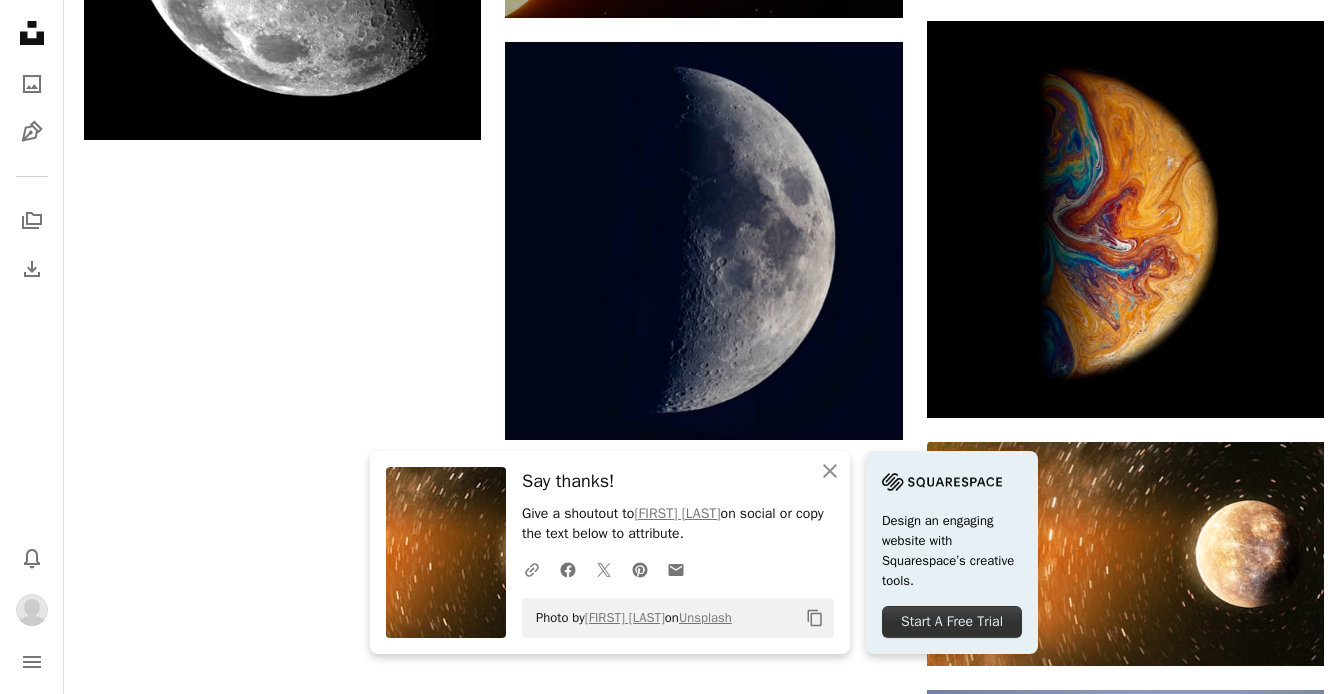 drag, startPoint x: 557, startPoint y: 618, endPoint x: 899, endPoint y: 17, distance: 691.49475 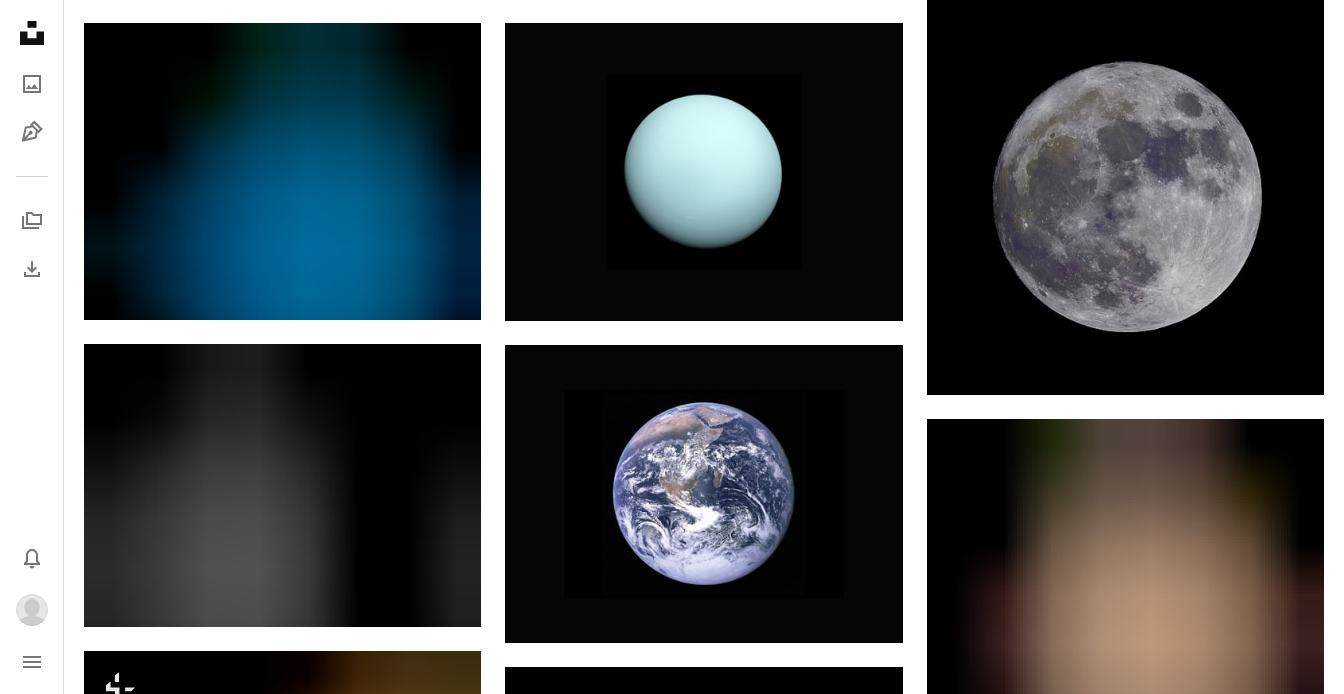 scroll, scrollTop: 0, scrollLeft: 0, axis: both 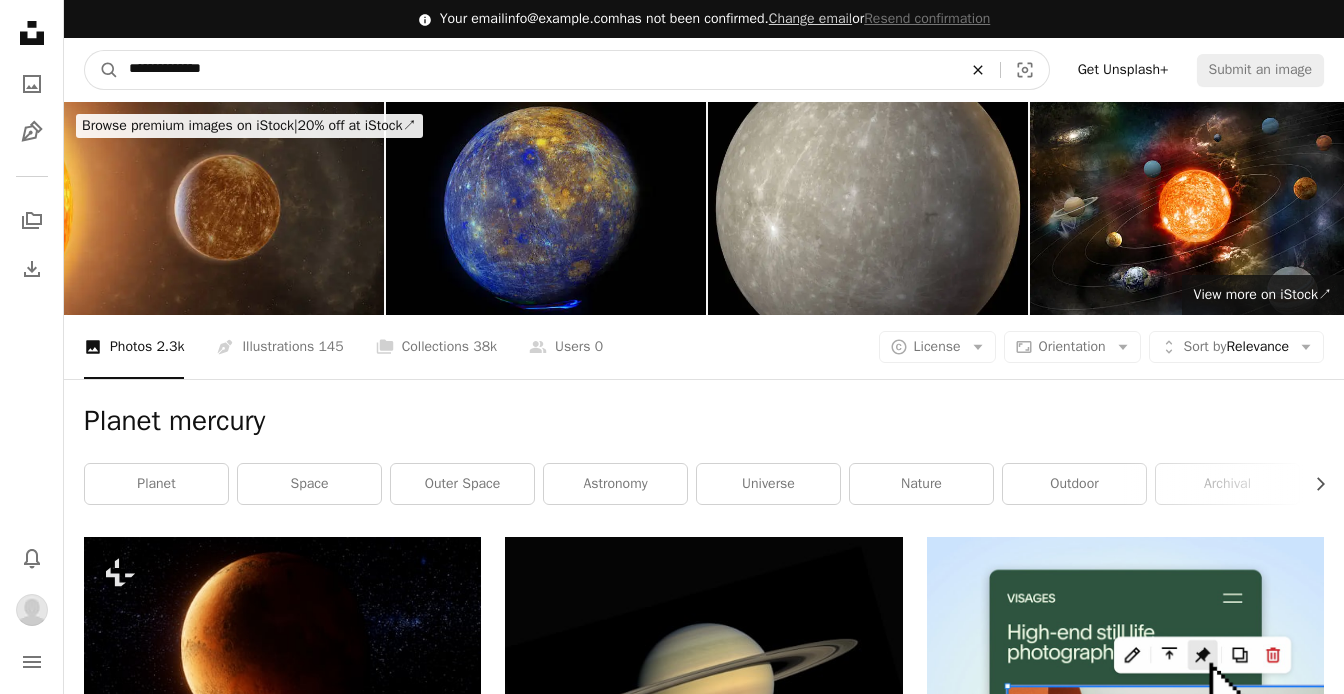 click on "An X shape" at bounding box center (978, 70) 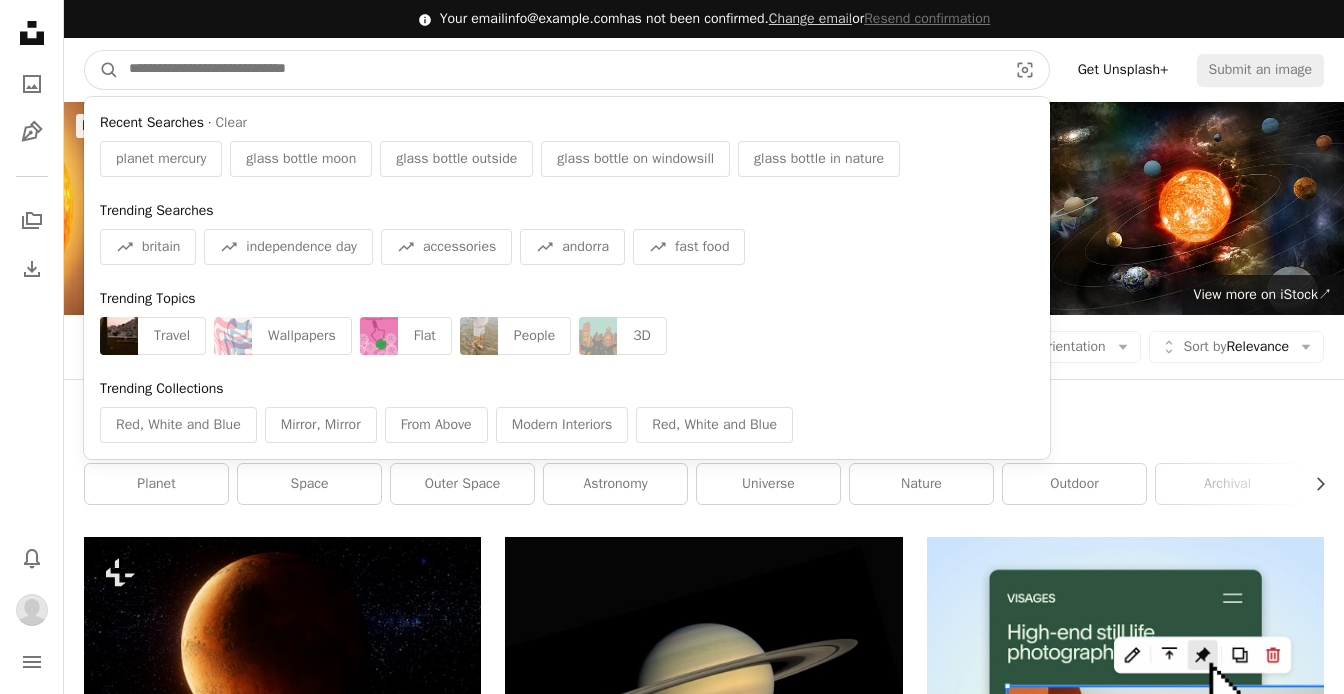 click at bounding box center (560, 70) 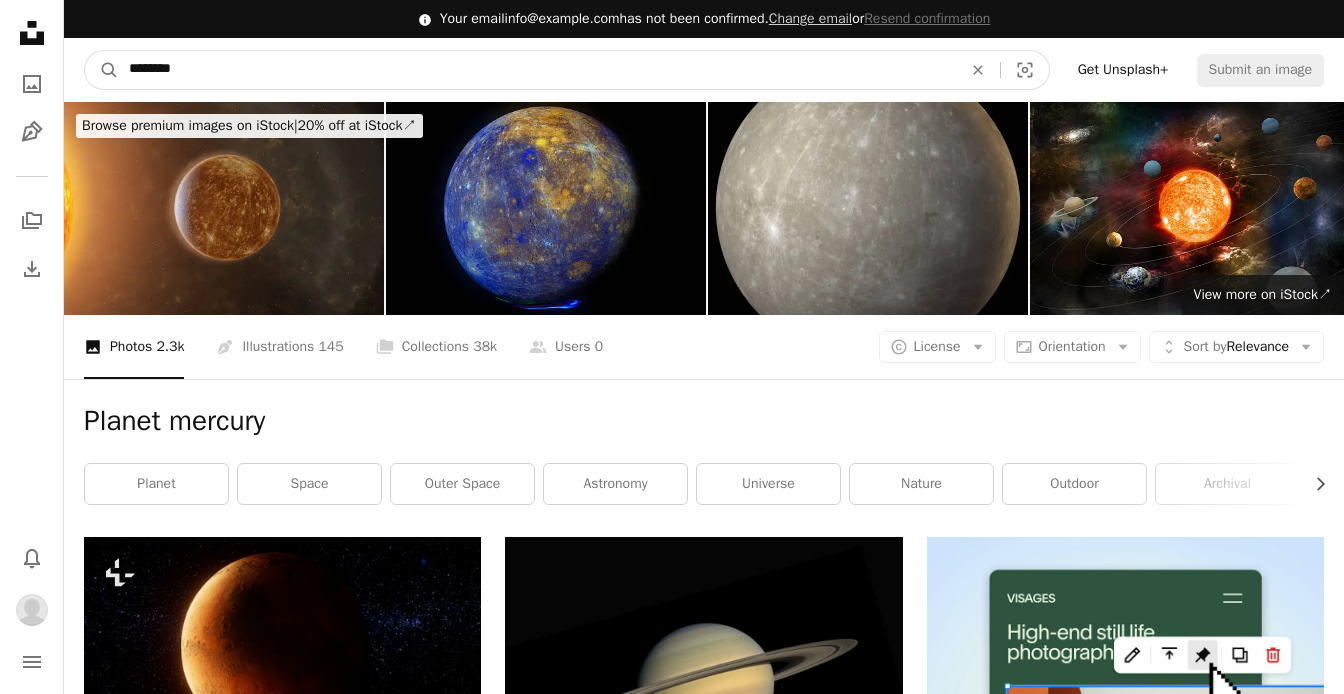 type on "********" 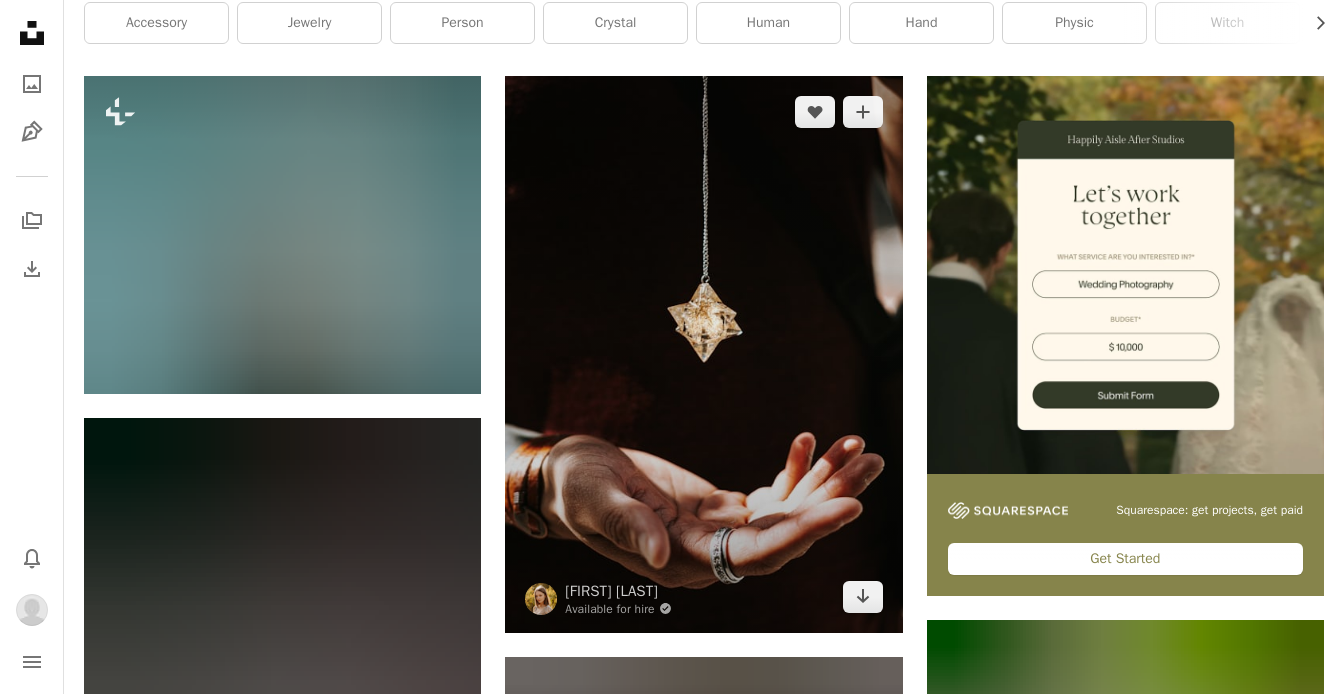 scroll, scrollTop: 467, scrollLeft: 0, axis: vertical 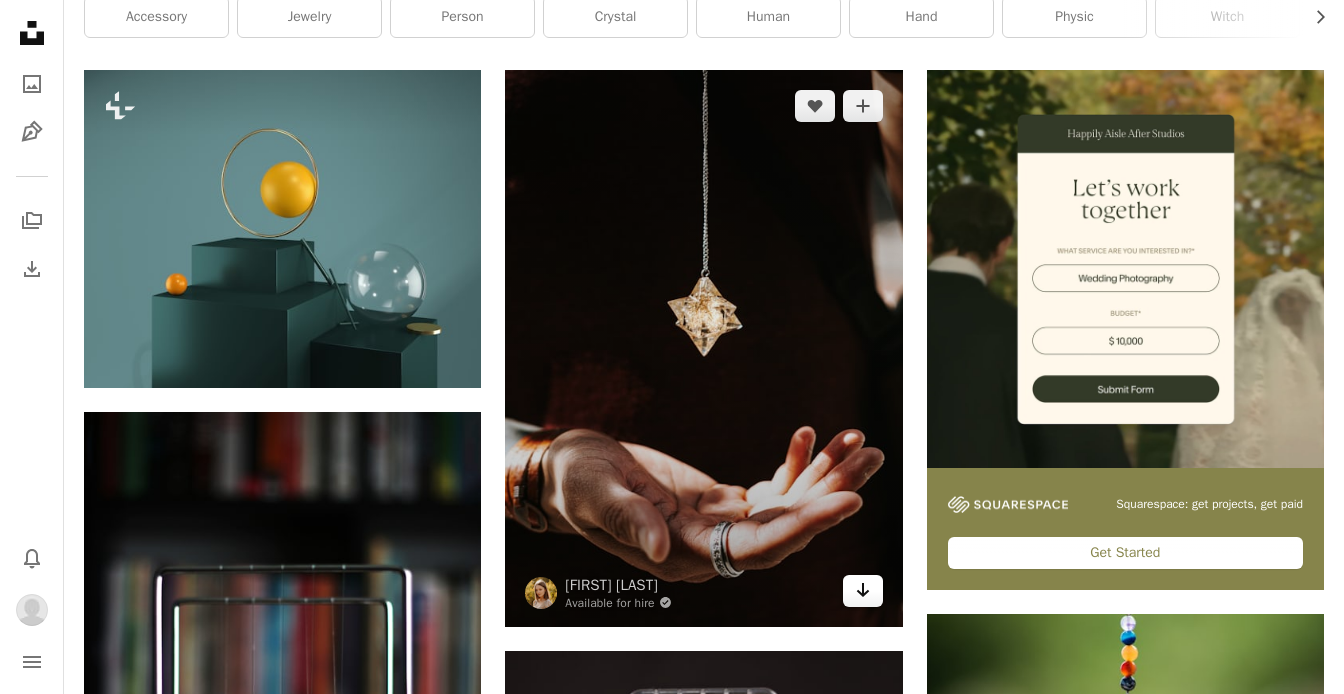 click on "Arrow pointing down" at bounding box center (863, 590) 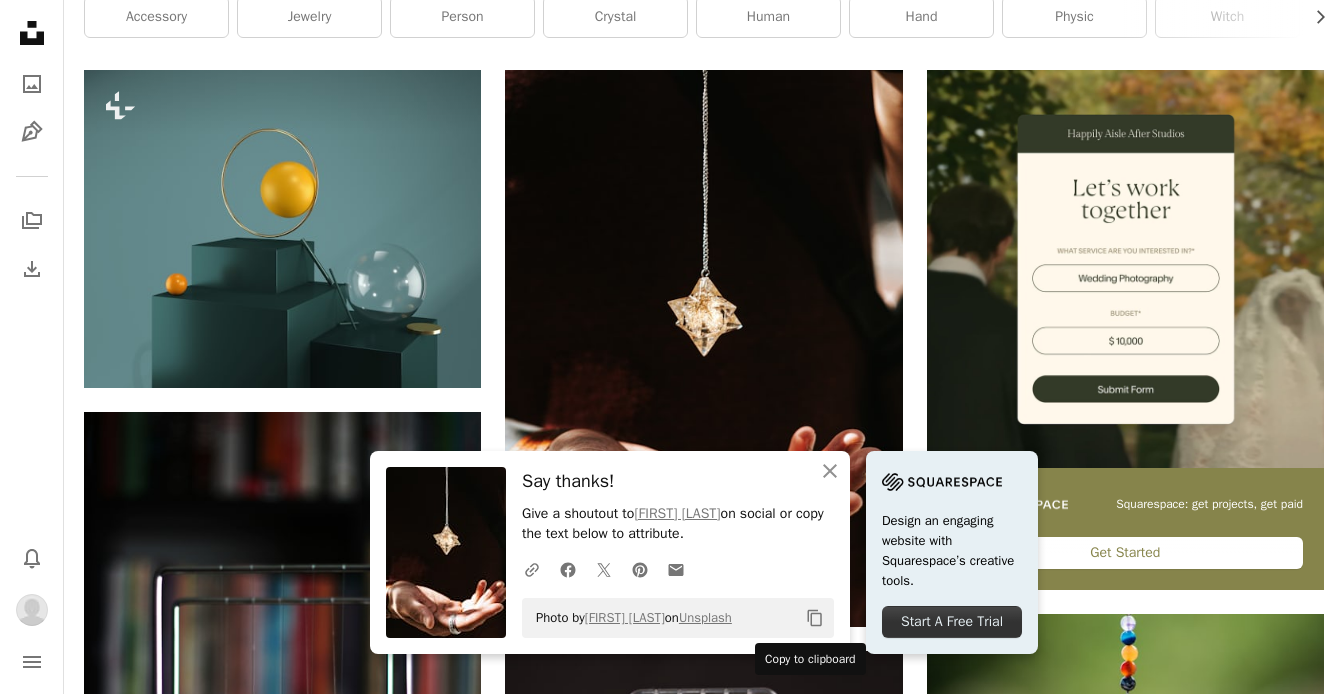 click at bounding box center (815, 618) 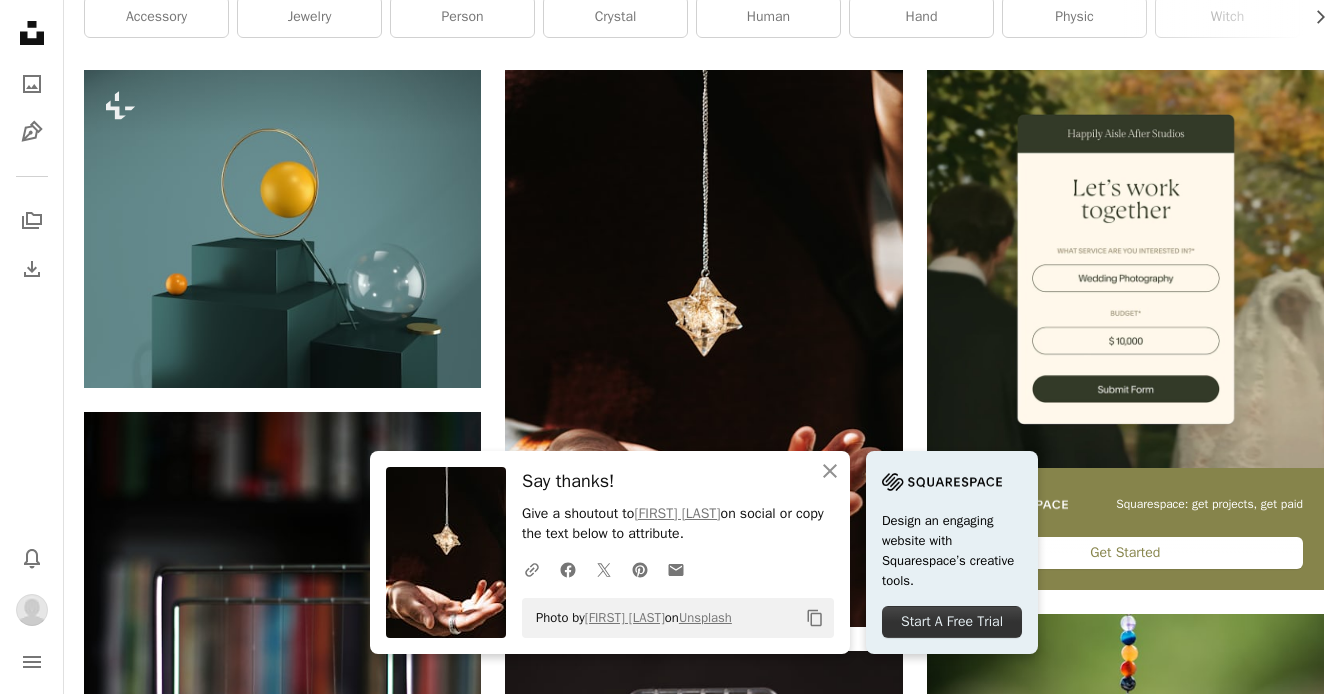 drag, startPoint x: 768, startPoint y: 617, endPoint x: 504, endPoint y: 613, distance: 264.0303 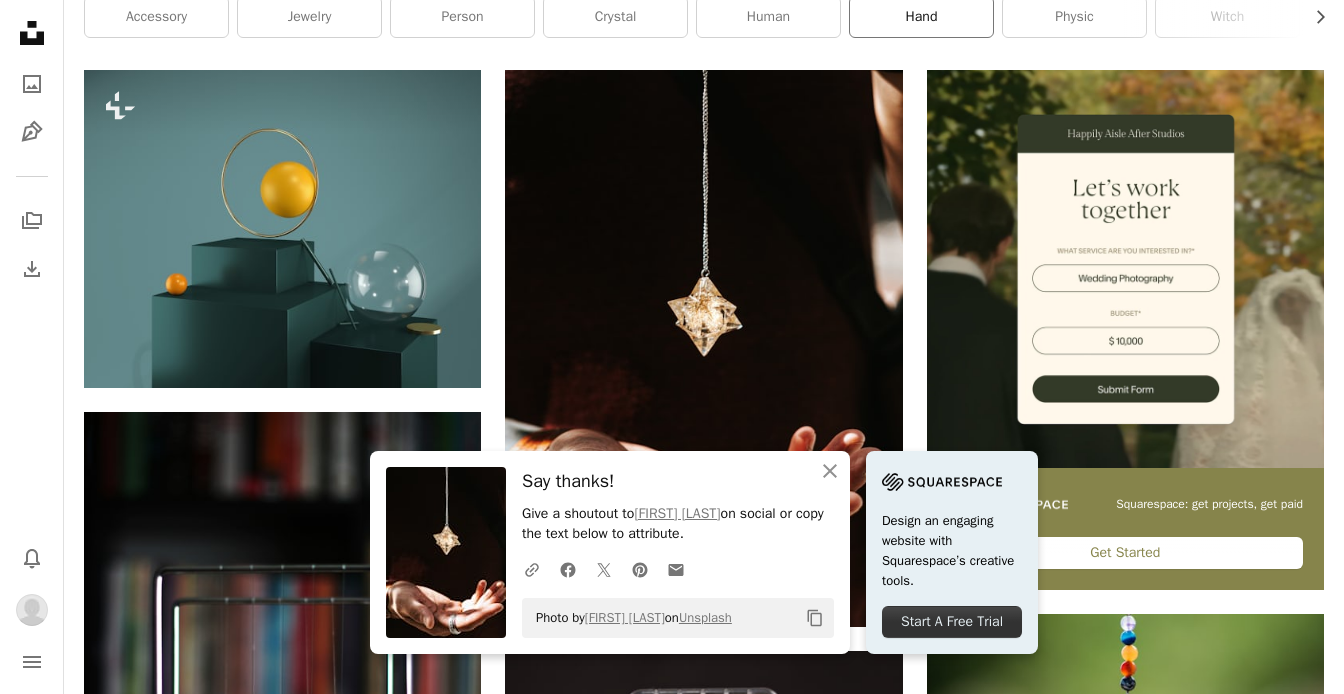 drag, startPoint x: 551, startPoint y: 617, endPoint x: 875, endPoint y: 29, distance: 671.3568 